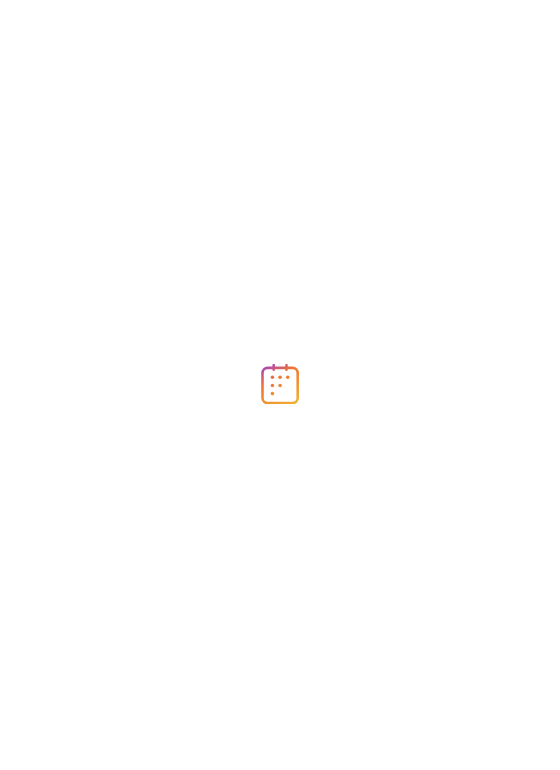 scroll, scrollTop: 0, scrollLeft: 0, axis: both 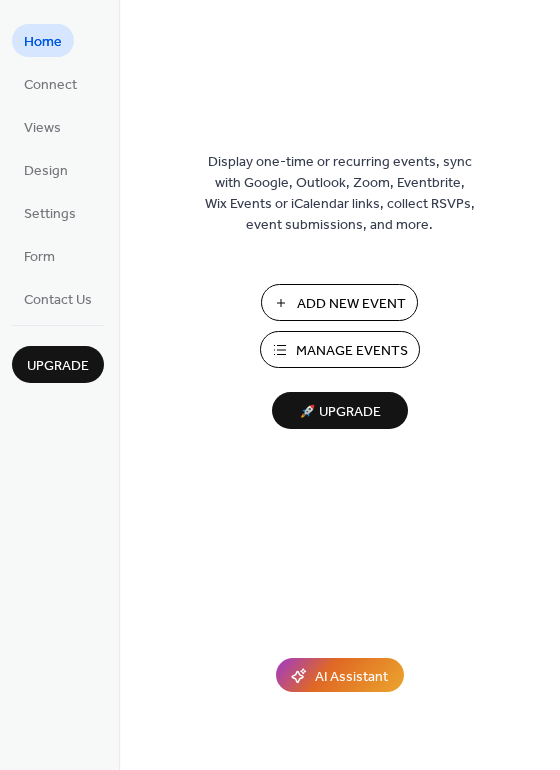 click on "Add New Event" at bounding box center [351, 304] 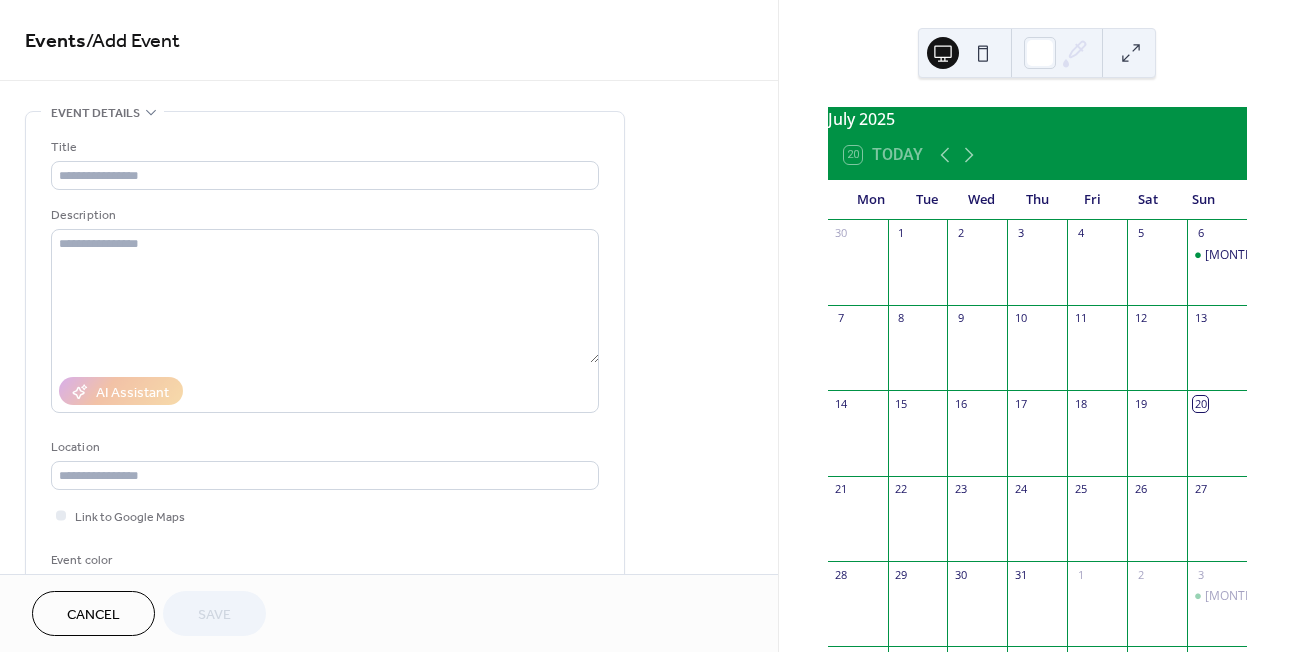 scroll, scrollTop: 0, scrollLeft: 0, axis: both 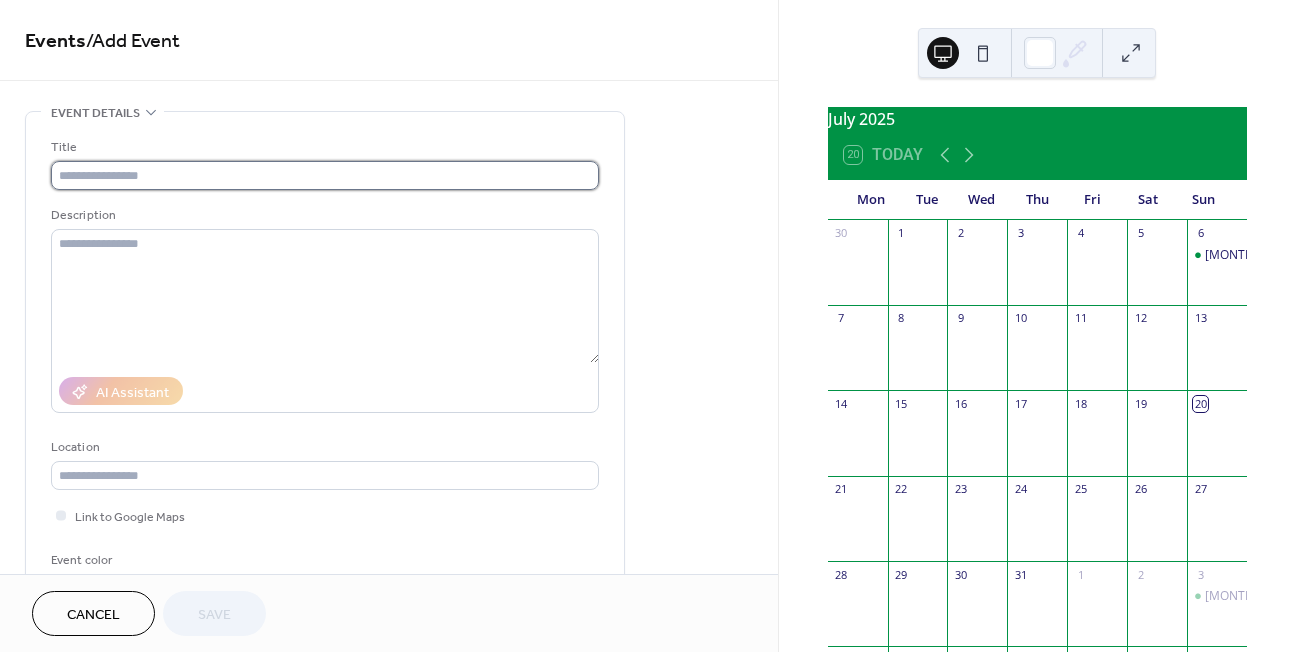 click at bounding box center [325, 175] 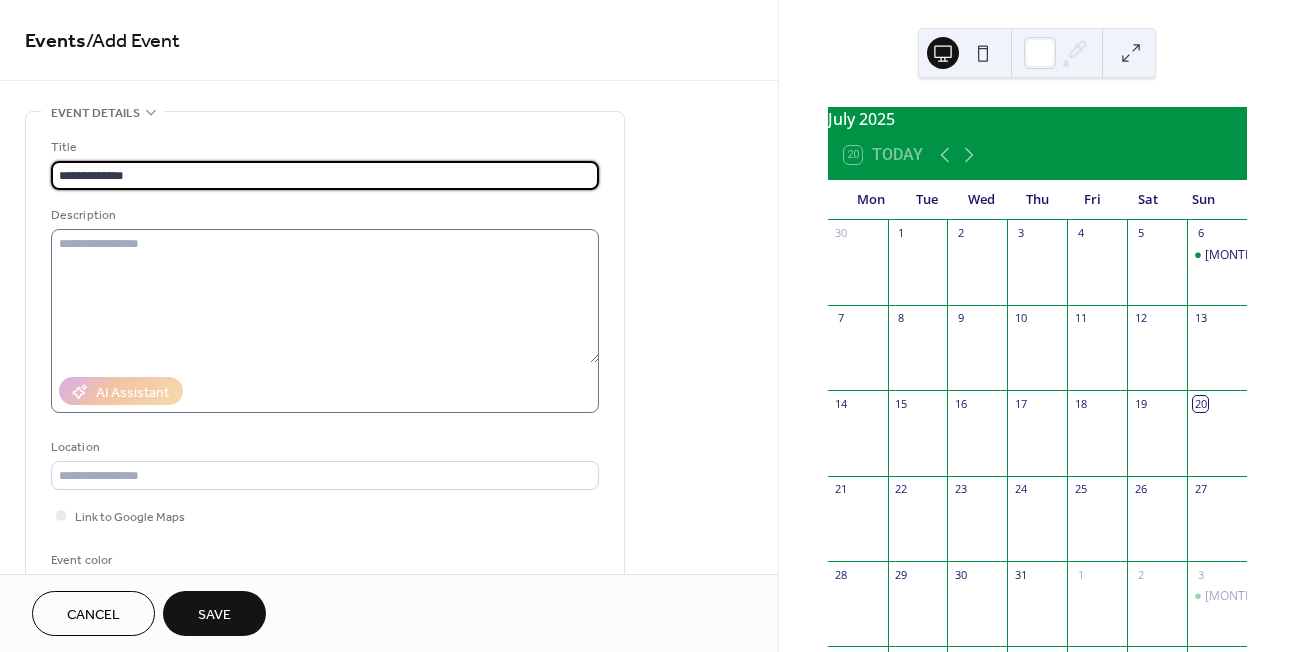 type on "**********" 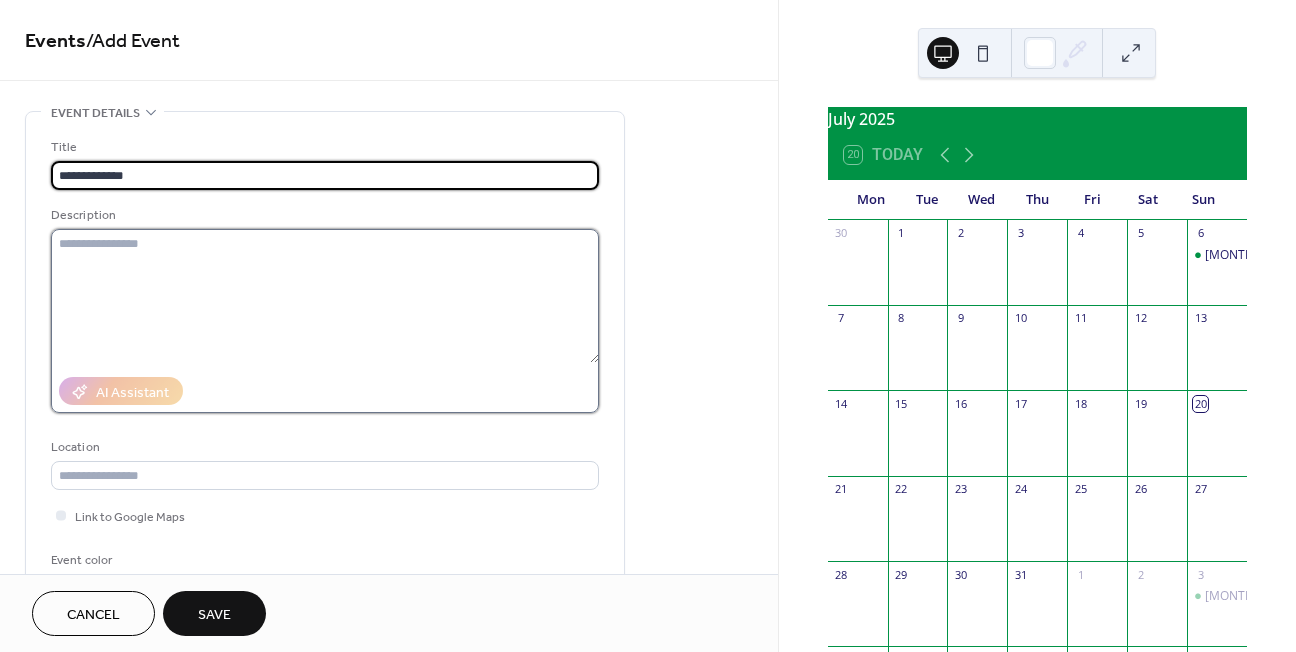 click at bounding box center [325, 296] 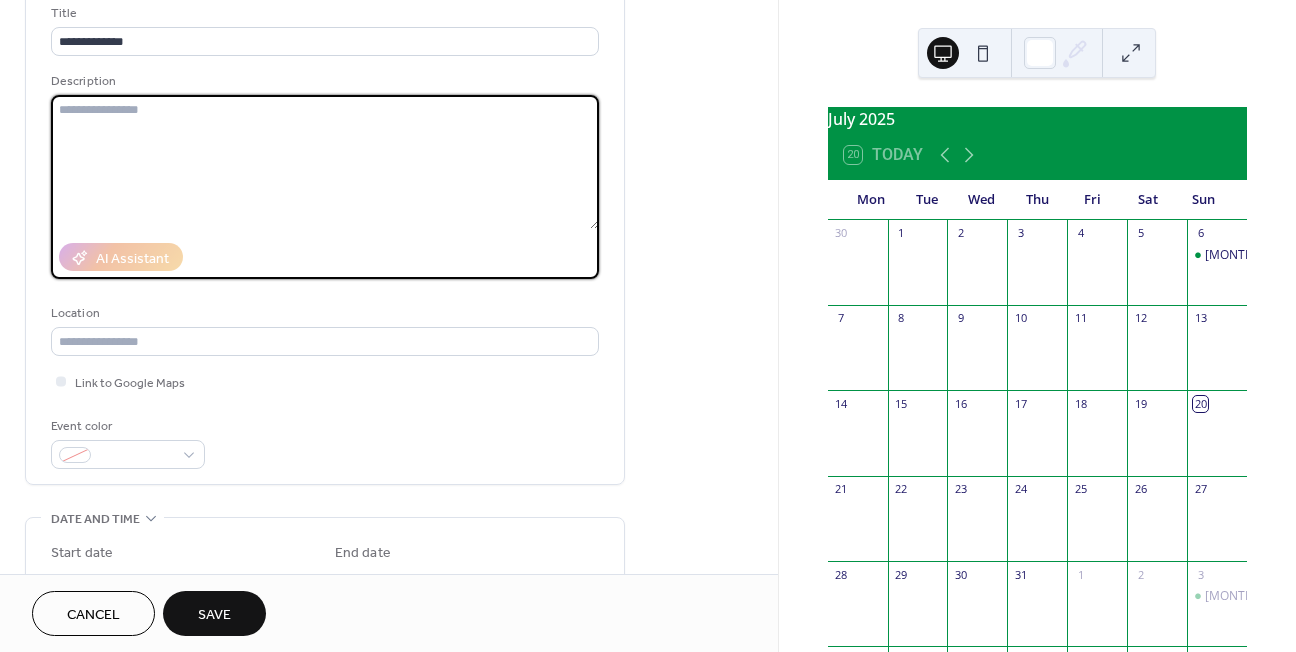 scroll, scrollTop: 143, scrollLeft: 0, axis: vertical 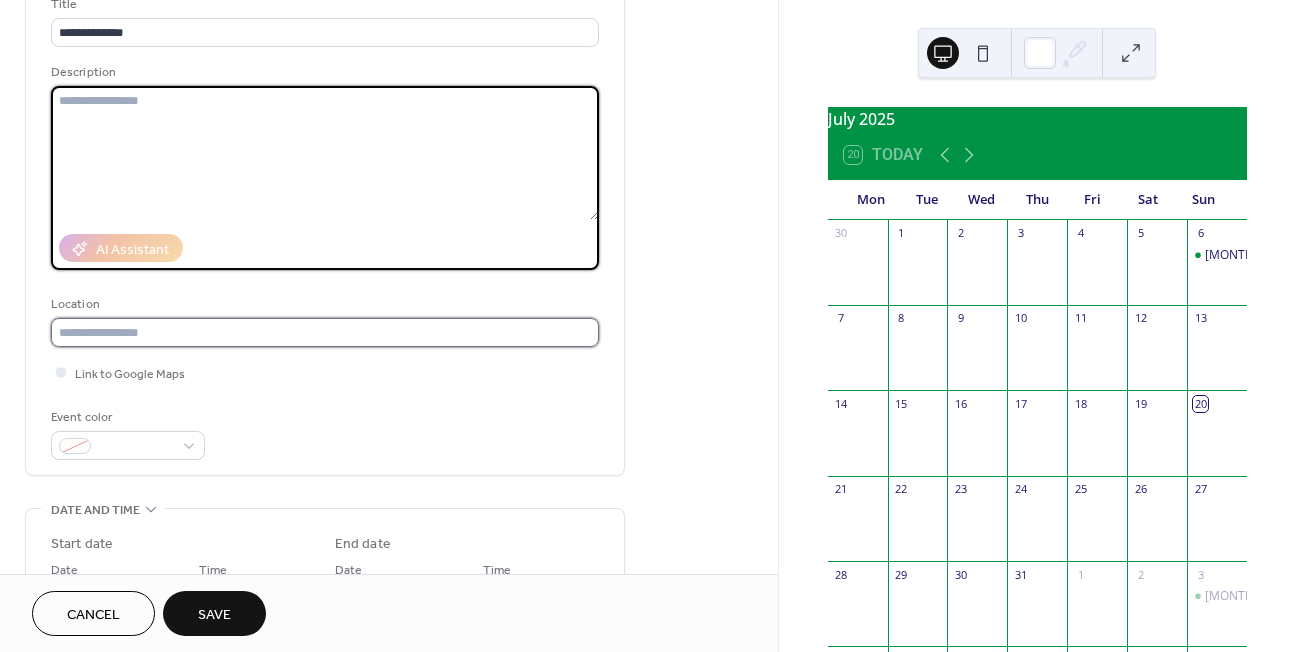 click at bounding box center [325, 332] 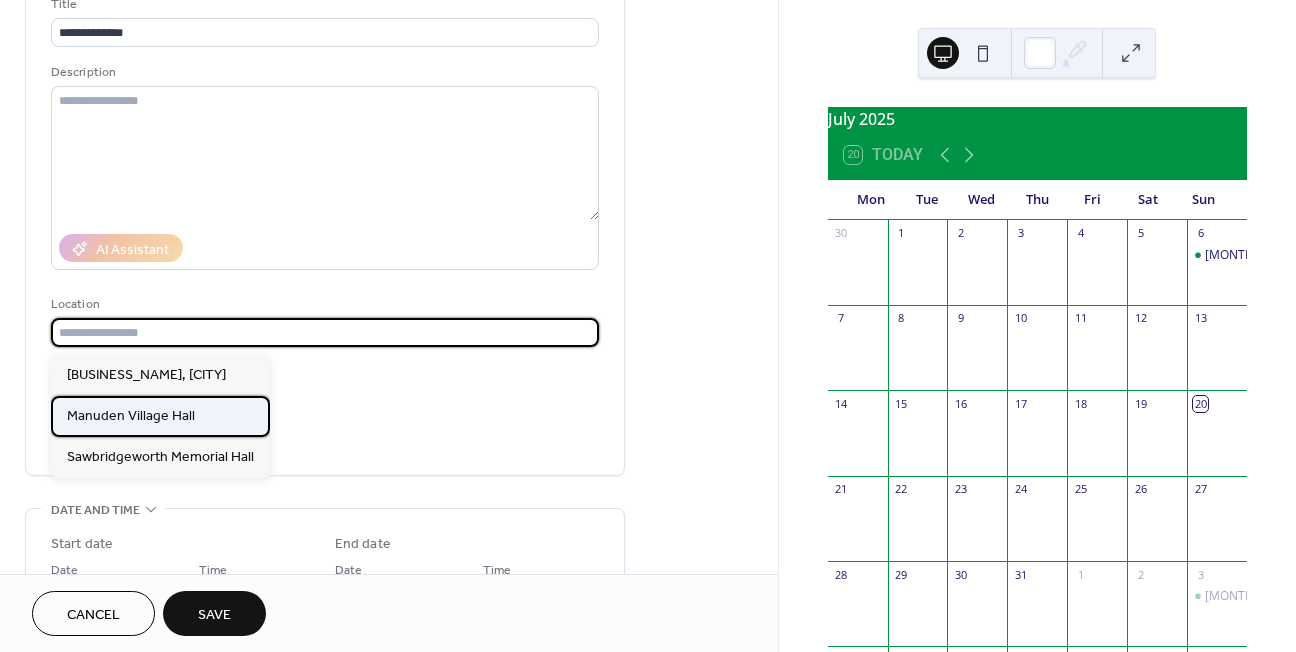 click on "Manuden Village Hall" at bounding box center [131, 416] 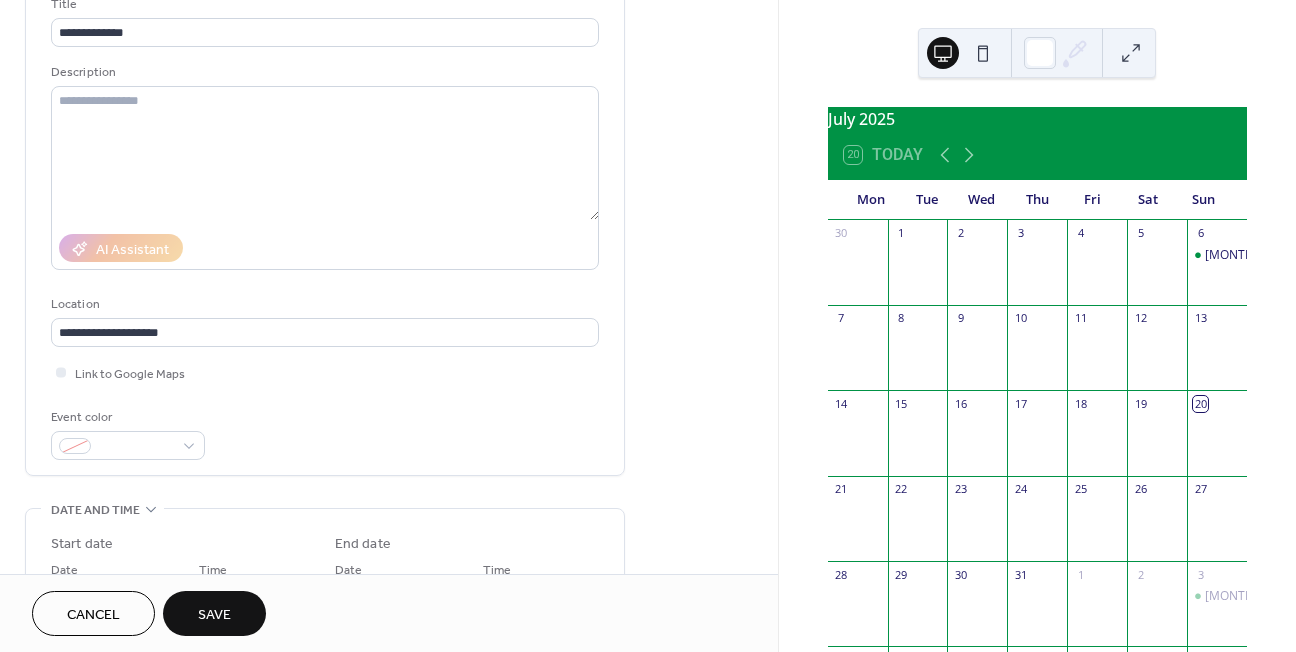 type on "**********" 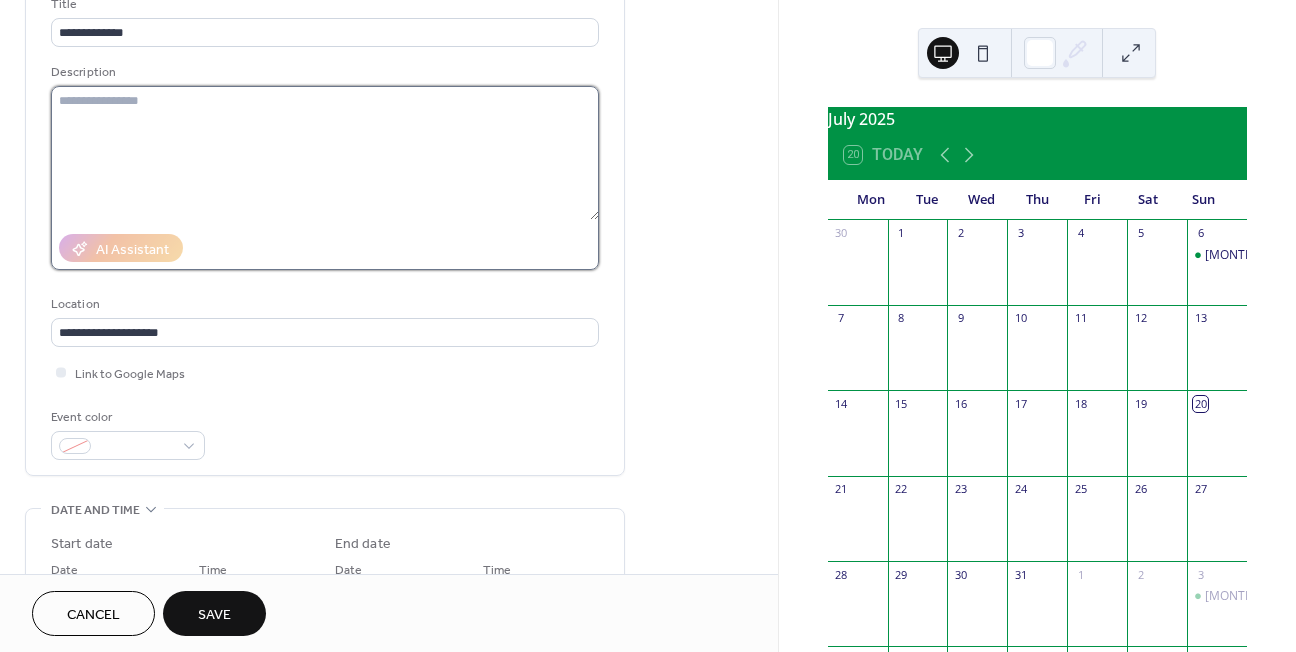 click at bounding box center [325, 153] 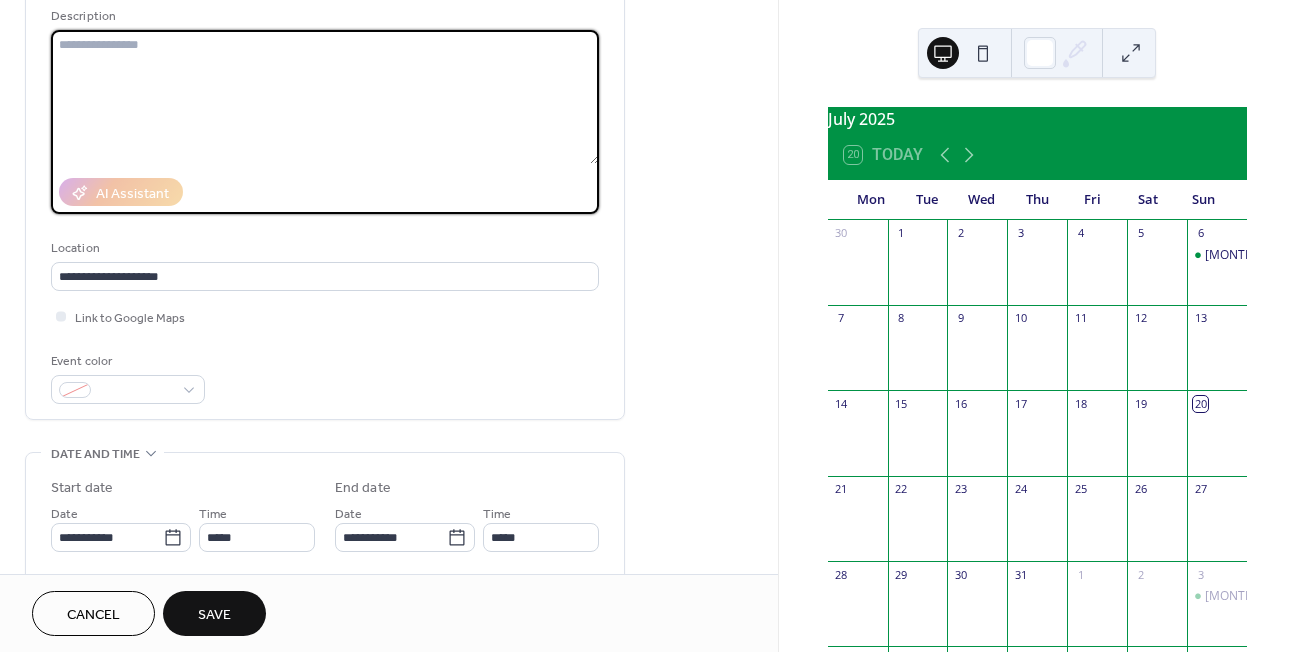 scroll, scrollTop: 200, scrollLeft: 0, axis: vertical 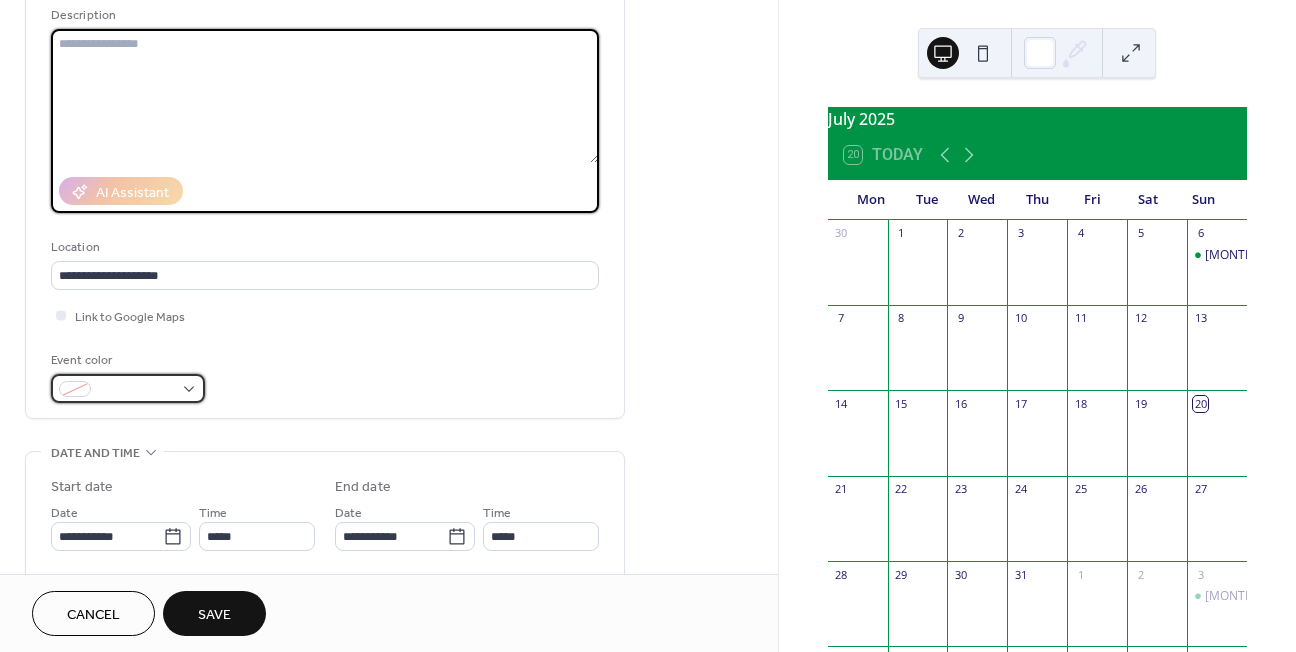 click at bounding box center (128, 388) 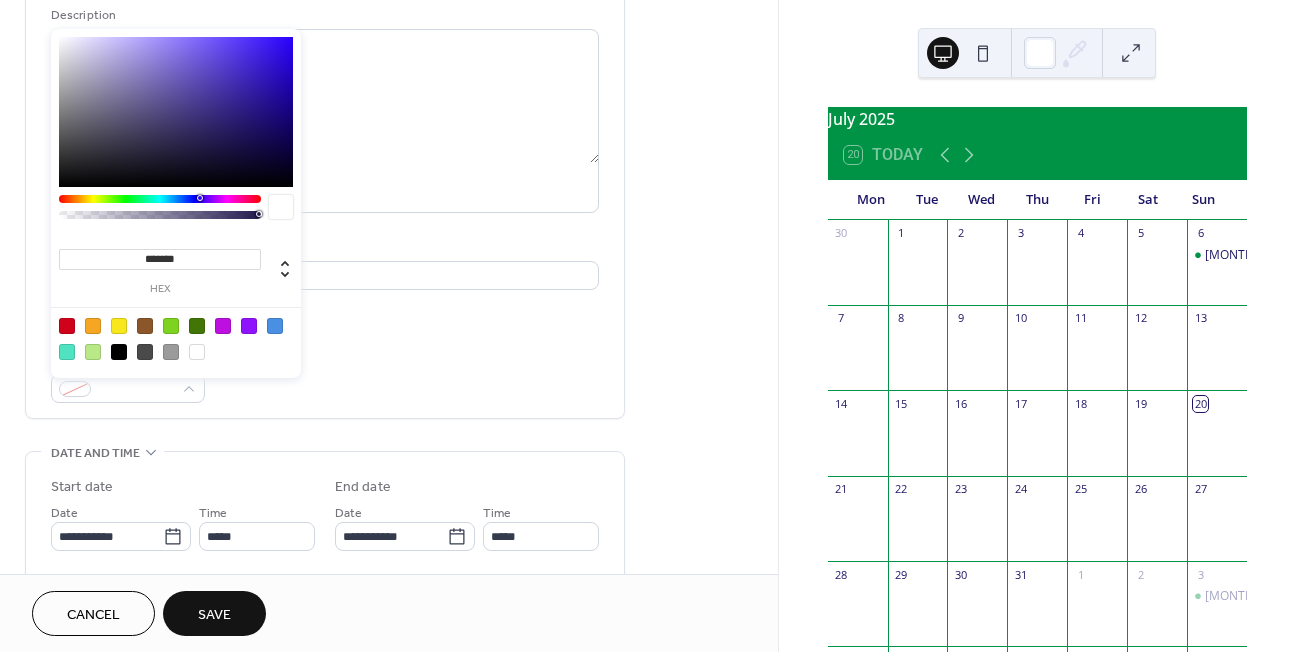 click at bounding box center (93, 326) 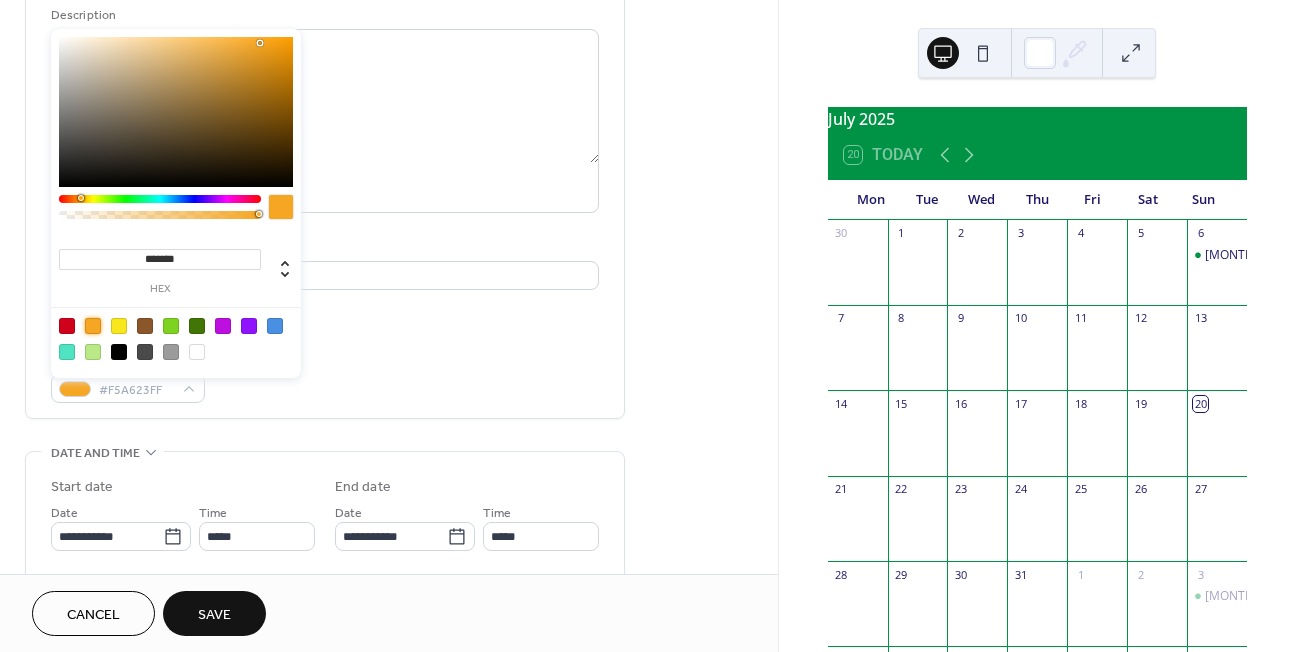 type on "*******" 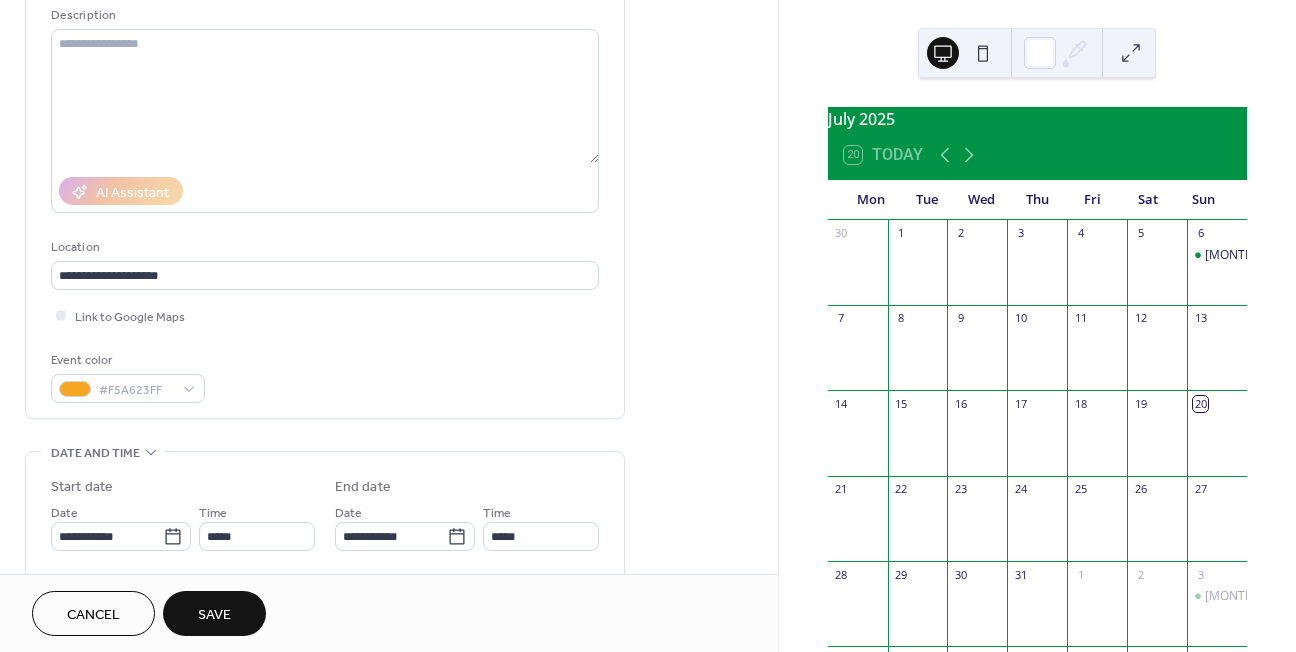 click on "**********" at bounding box center [325, 170] 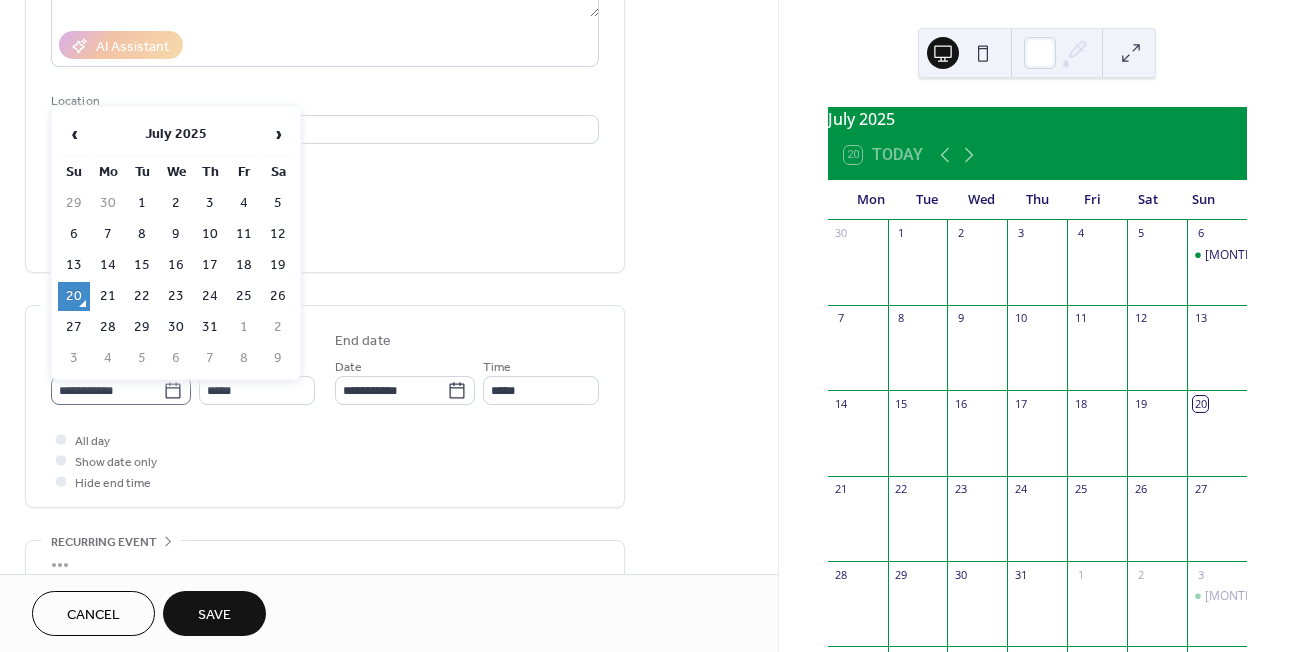 click 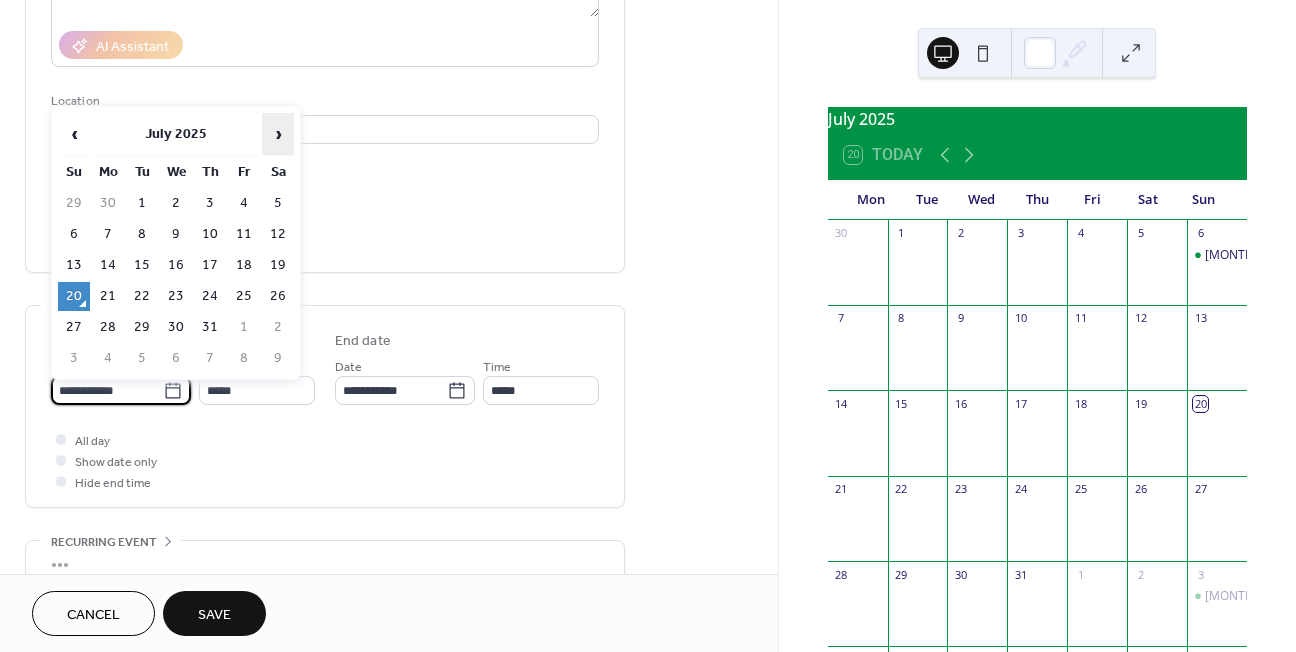click on "›" at bounding box center [278, 134] 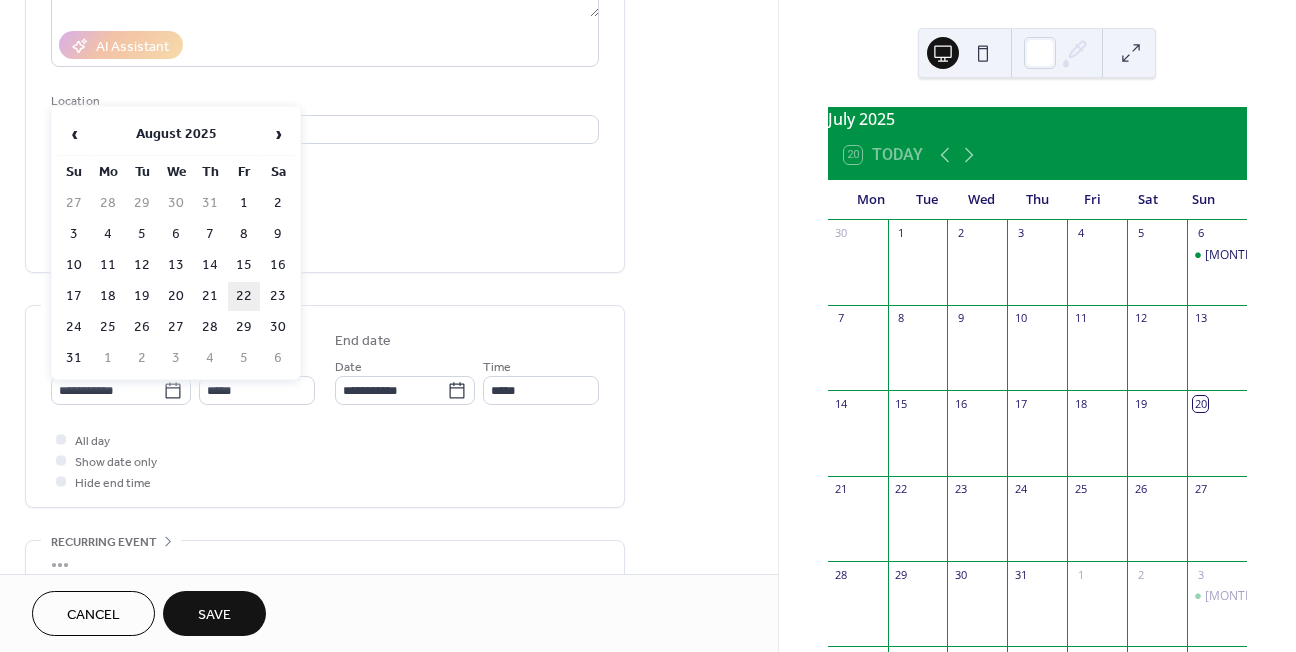click on "22" at bounding box center (244, 296) 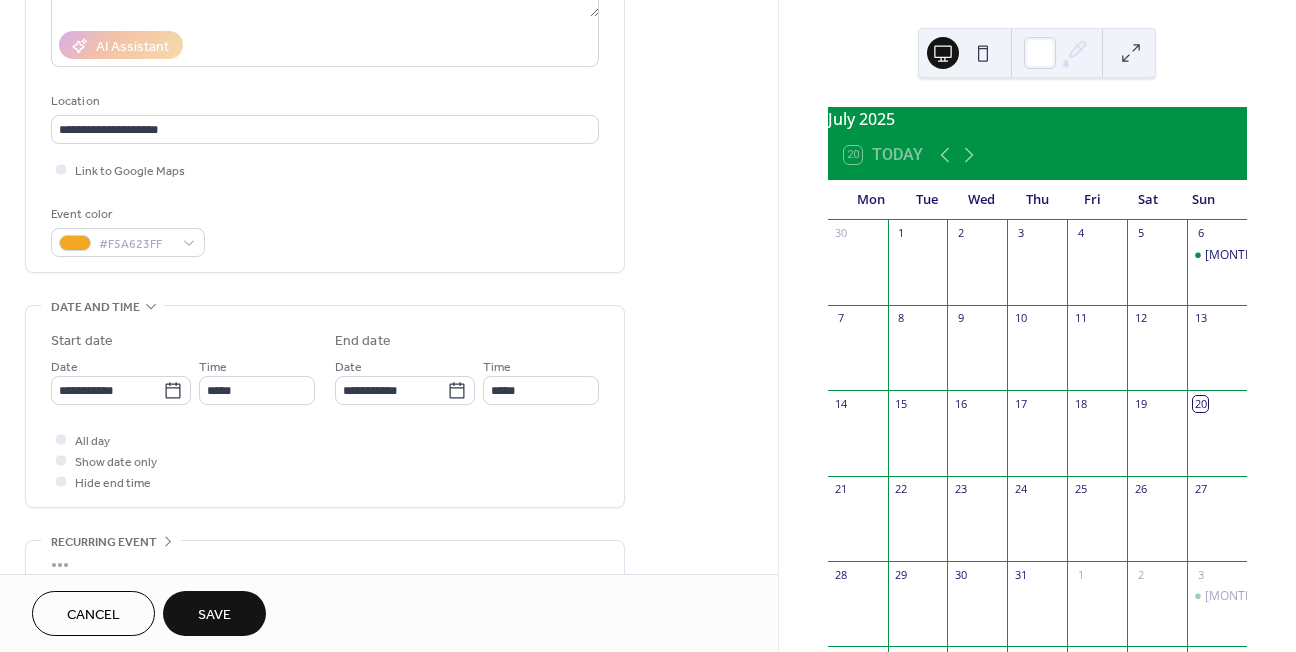 type on "**********" 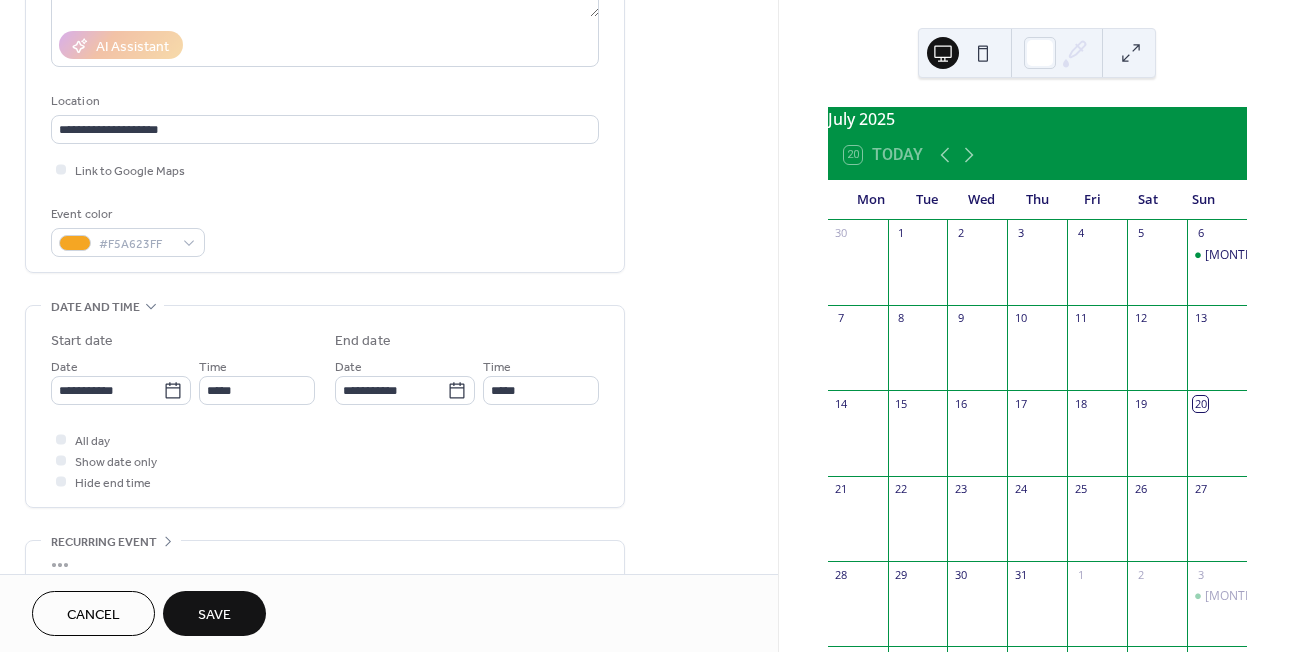 type on "**********" 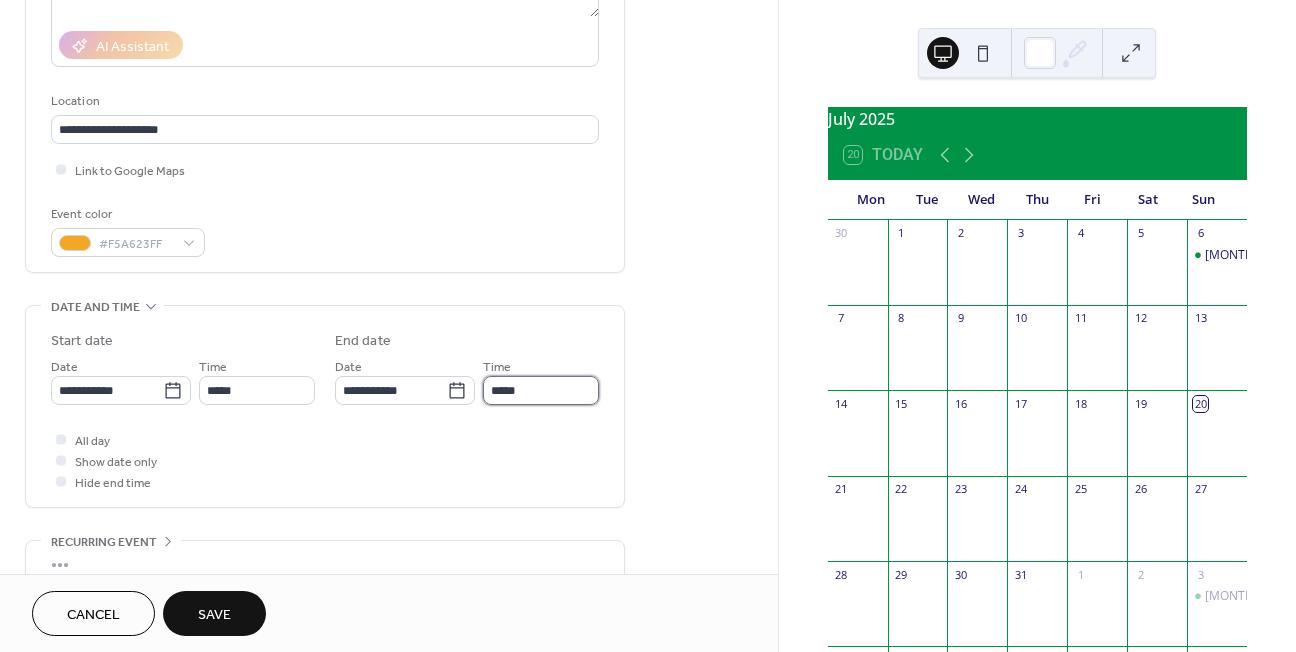 click on "*****" at bounding box center [541, 390] 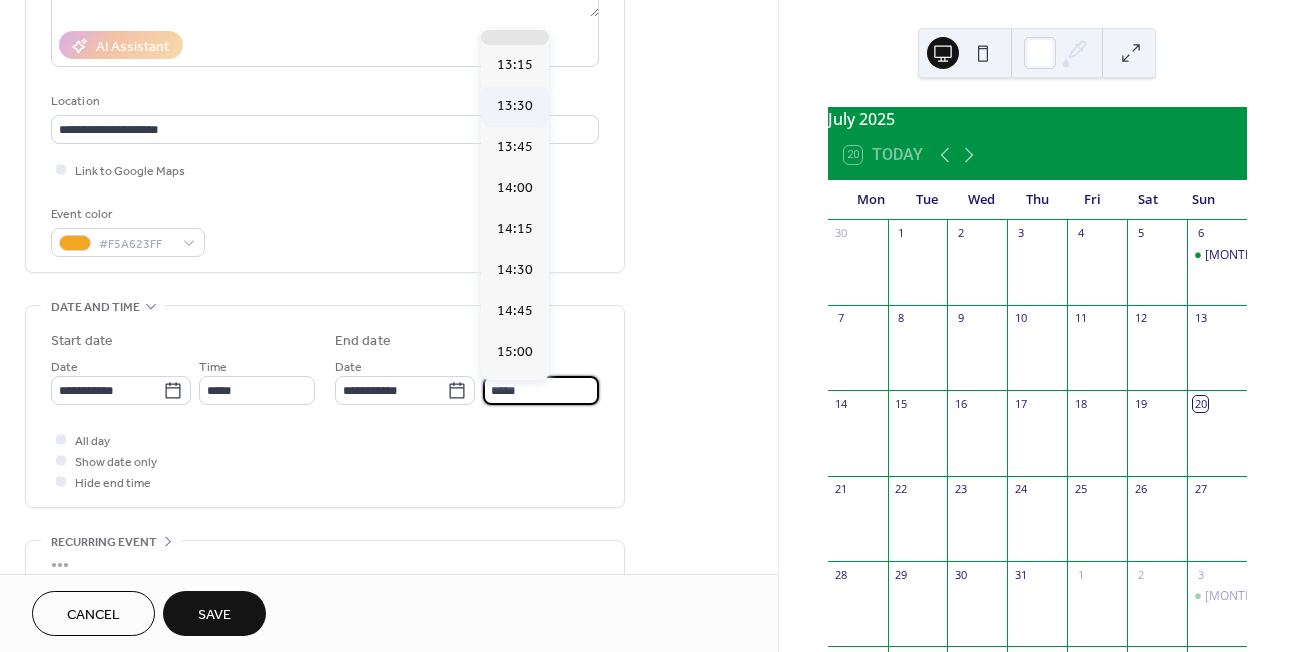 scroll, scrollTop: 159, scrollLeft: 0, axis: vertical 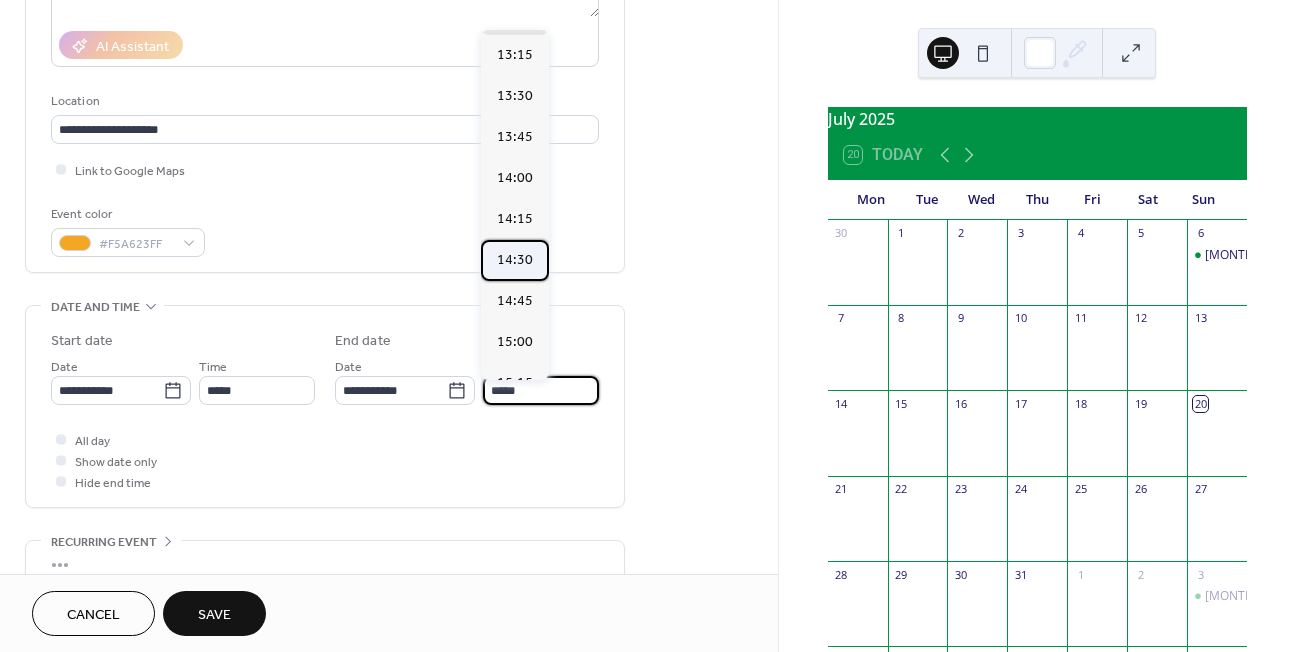 click on "14:30" at bounding box center [515, 260] 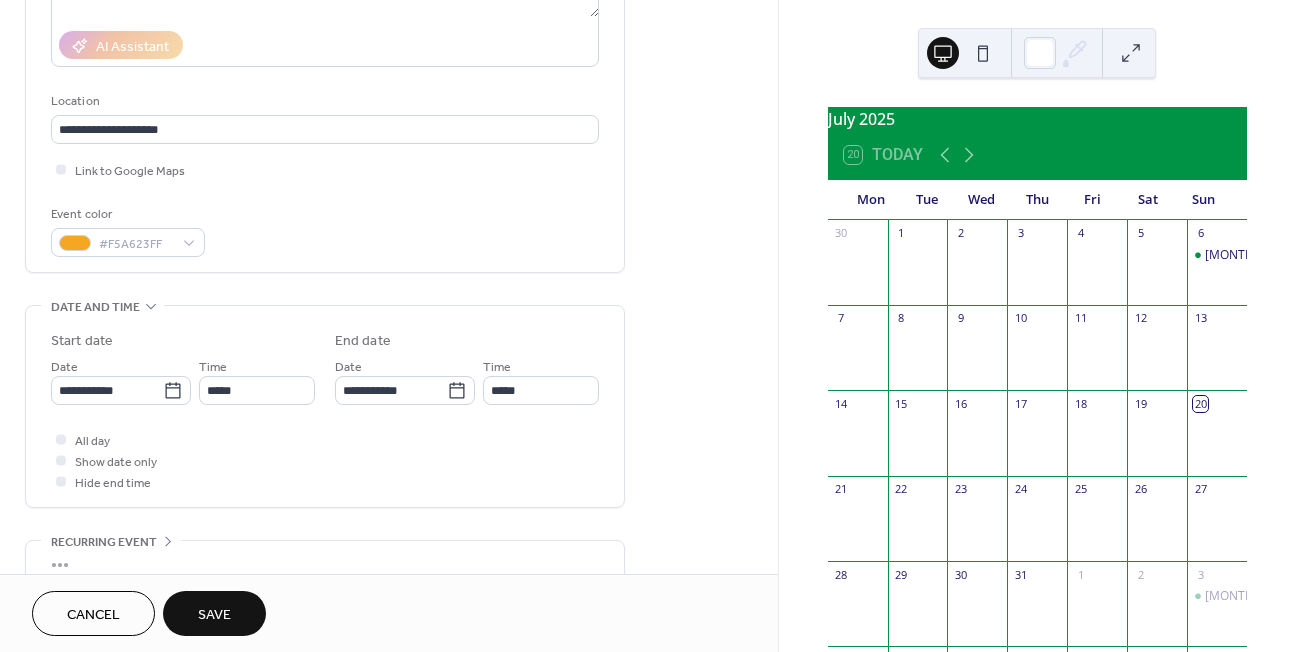 type on "*****" 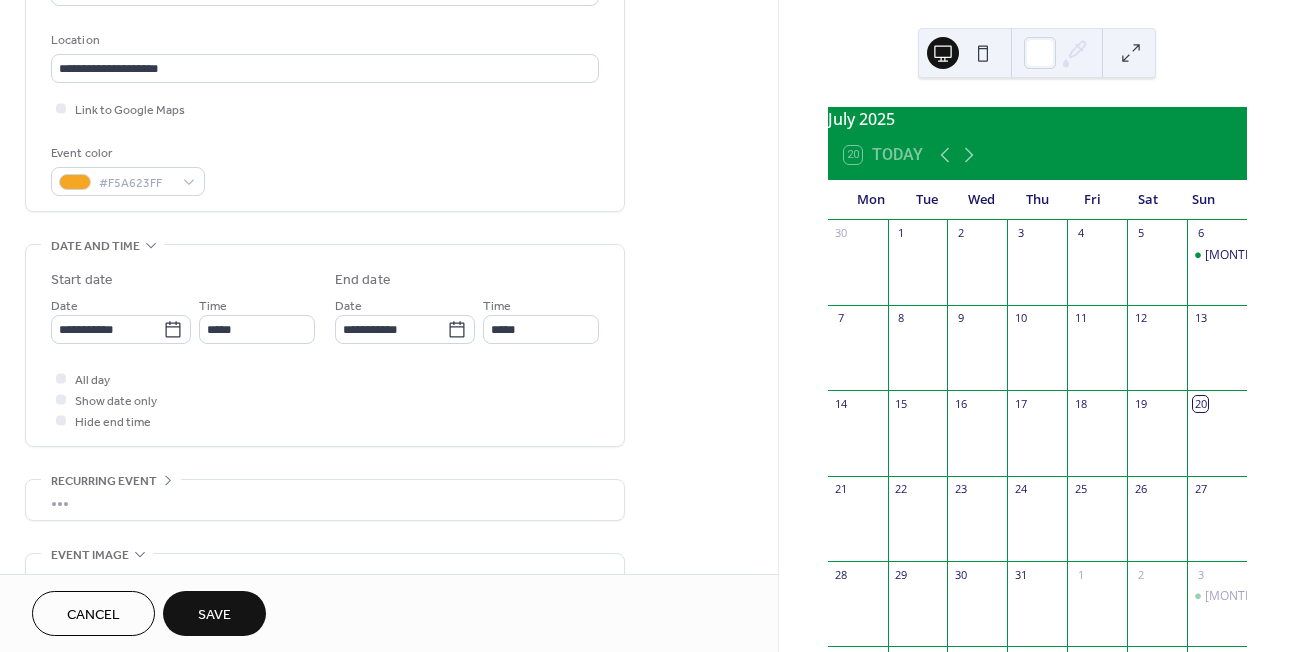 scroll, scrollTop: 408, scrollLeft: 0, axis: vertical 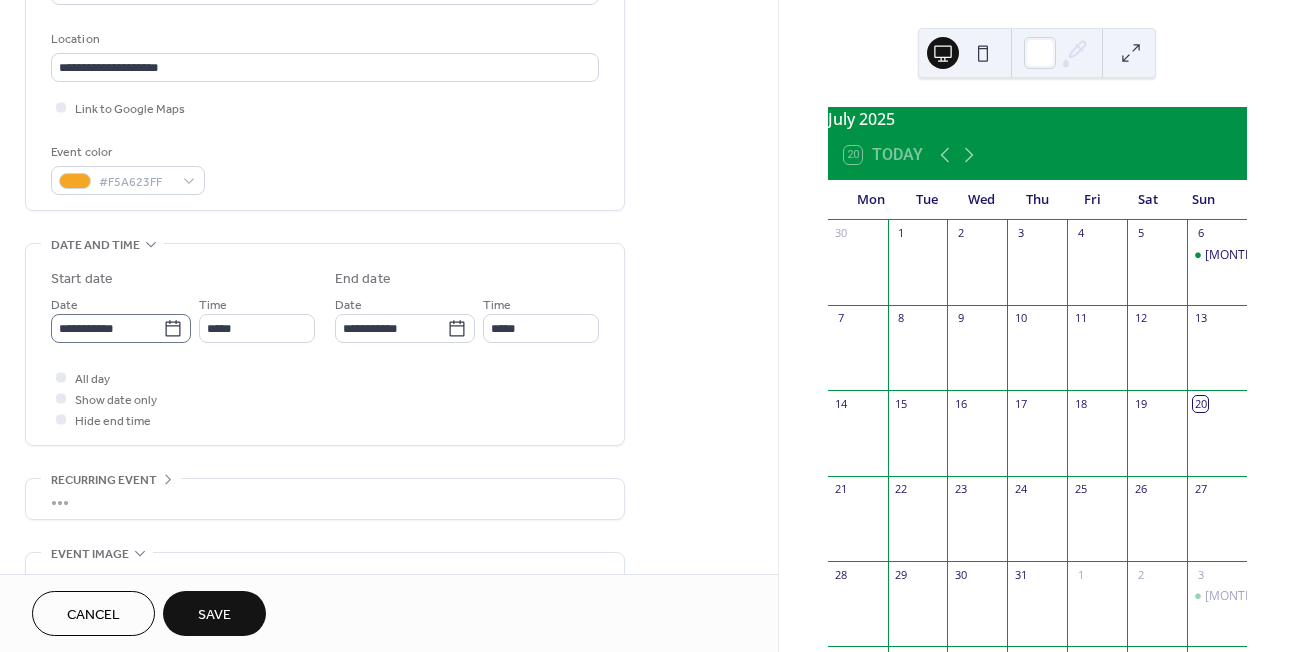 click 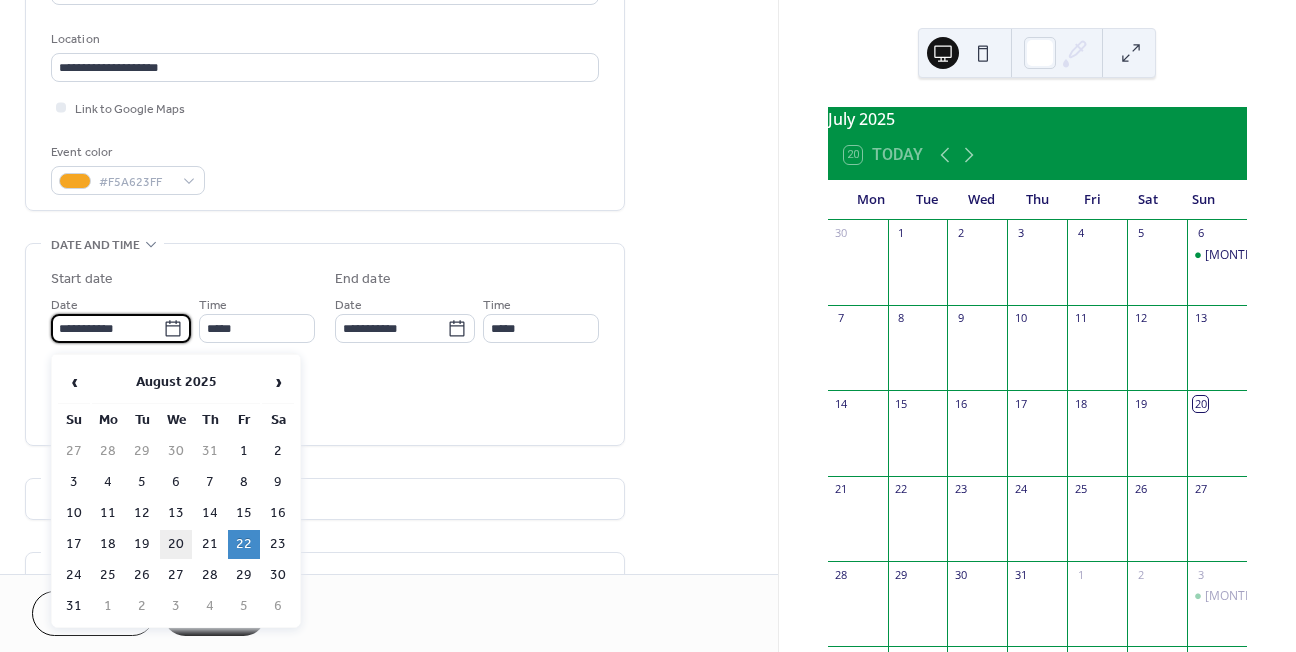 click on "20" at bounding box center (176, 544) 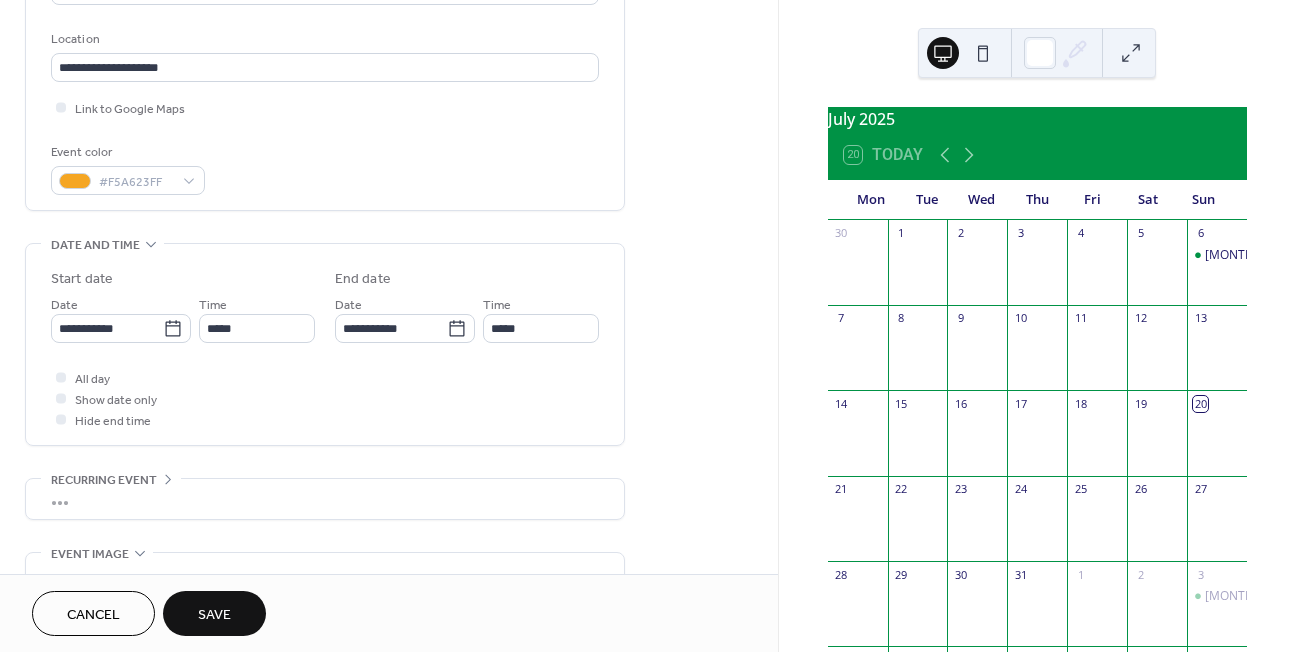 type on "**********" 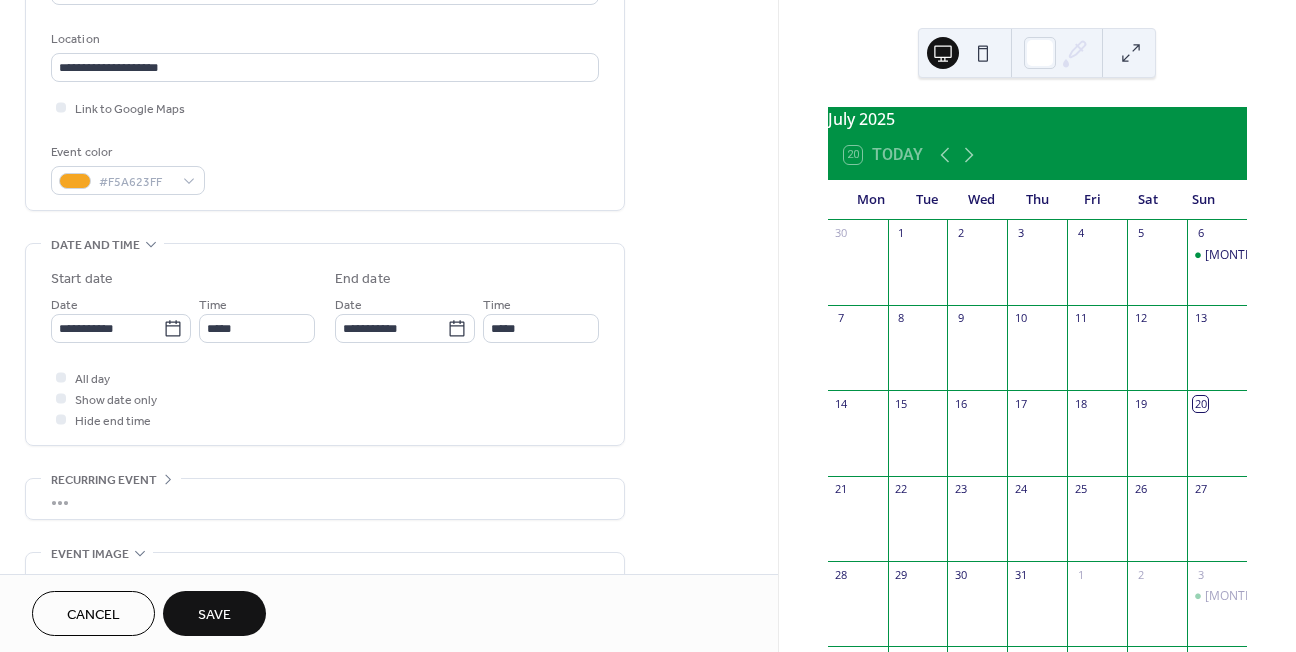 type on "**********" 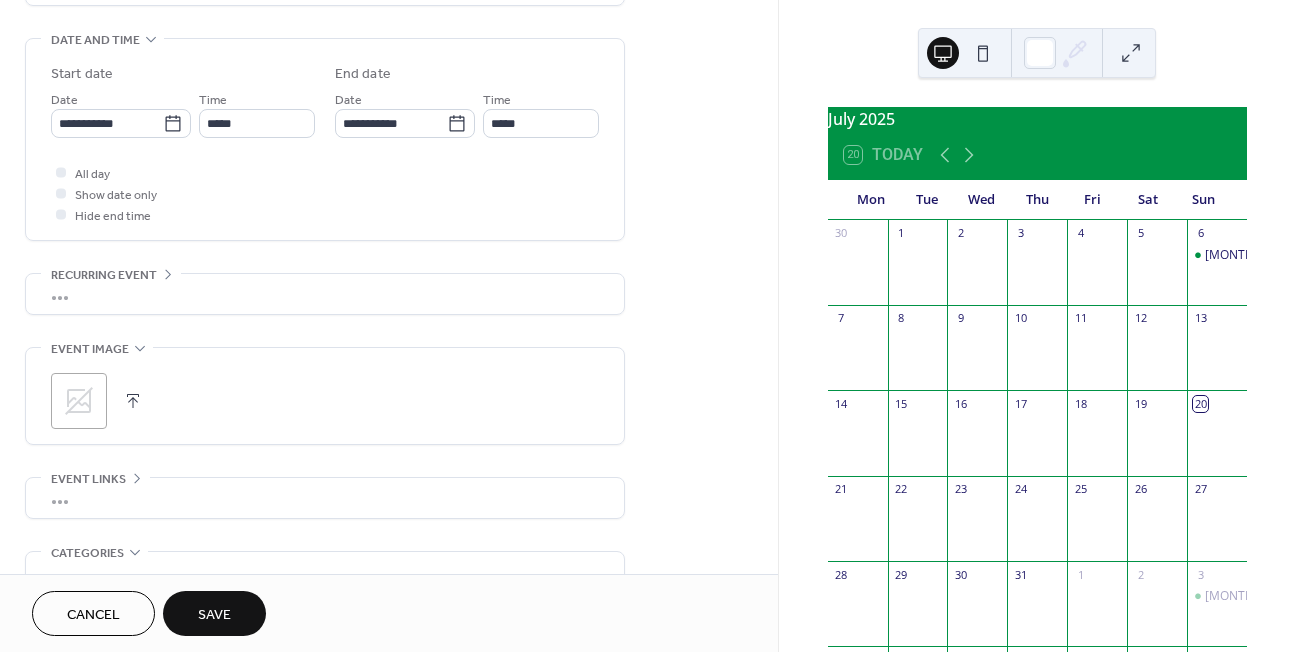 scroll, scrollTop: 529, scrollLeft: 0, axis: vertical 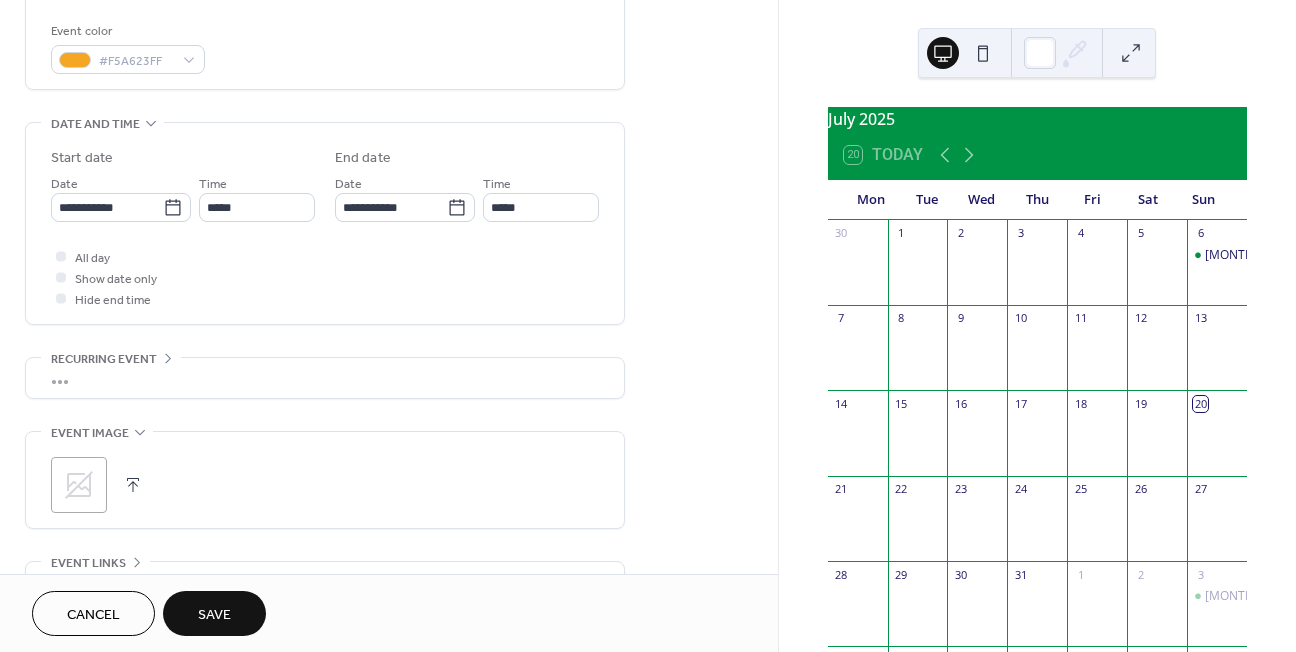 drag, startPoint x: 505, startPoint y: 212, endPoint x: 512, endPoint y: 239, distance: 27.89265 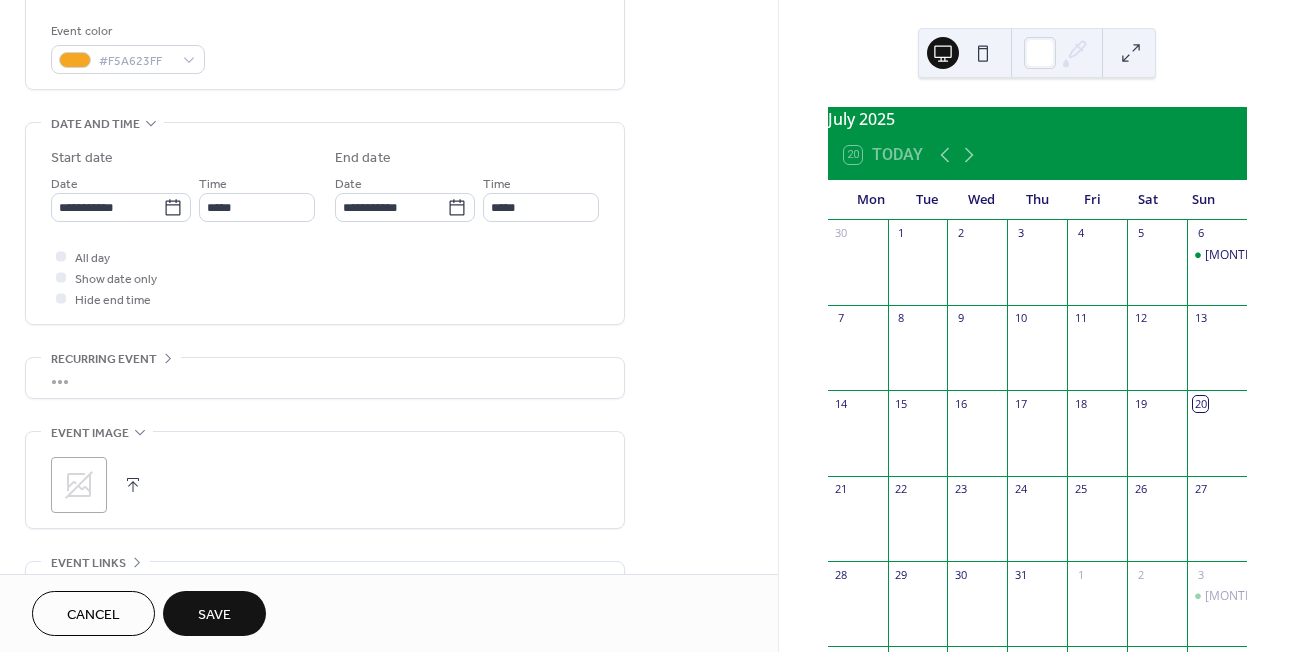 click on "**********" at bounding box center [325, -164] 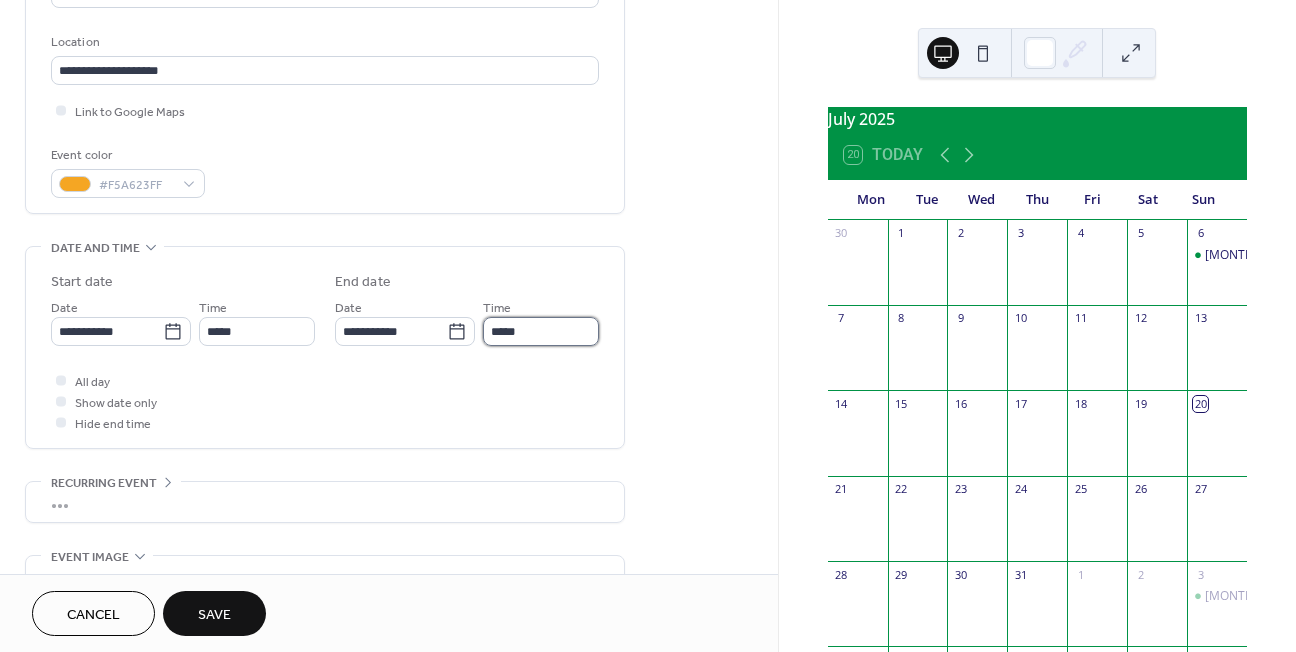 click on "*****" at bounding box center (541, 331) 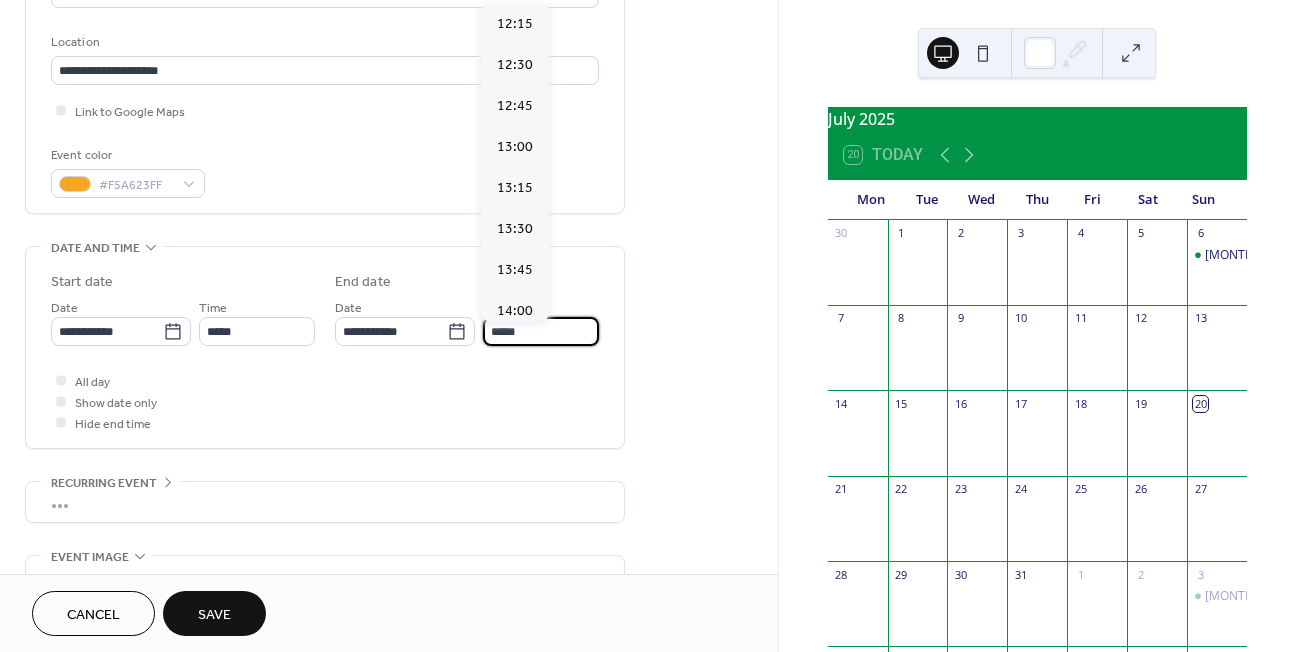 scroll, scrollTop: 369, scrollLeft: 0, axis: vertical 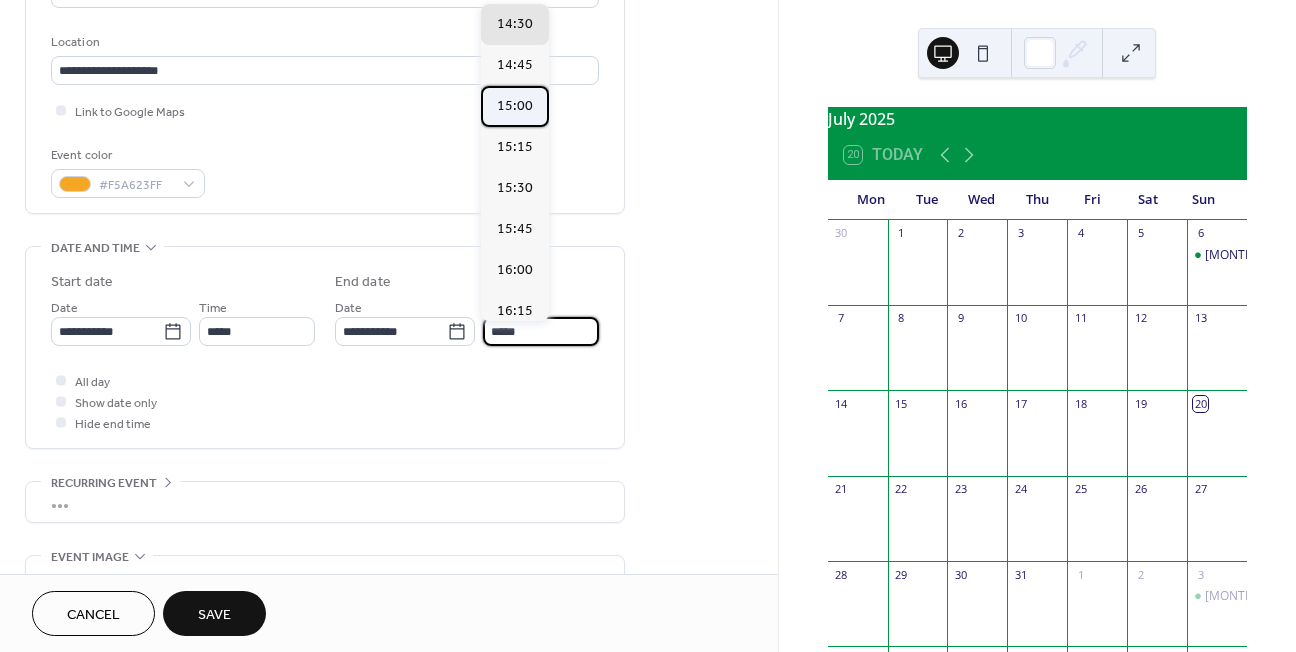 click on "15:00" at bounding box center [515, 106] 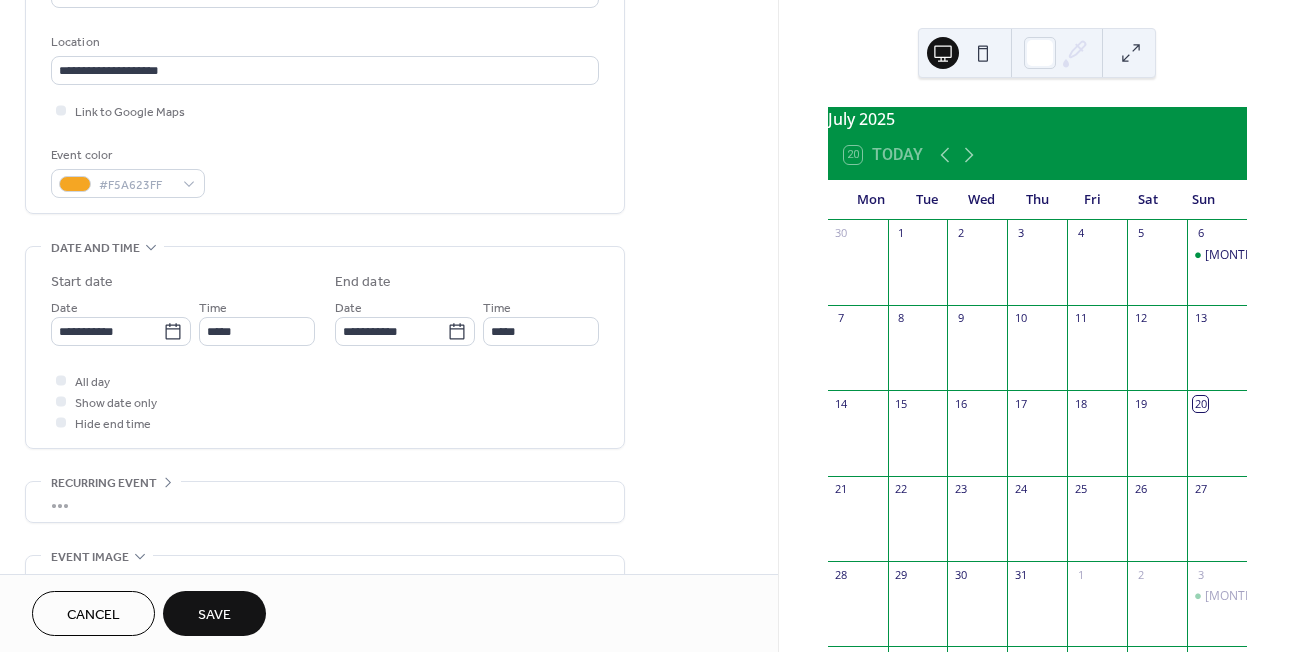 type on "*****" 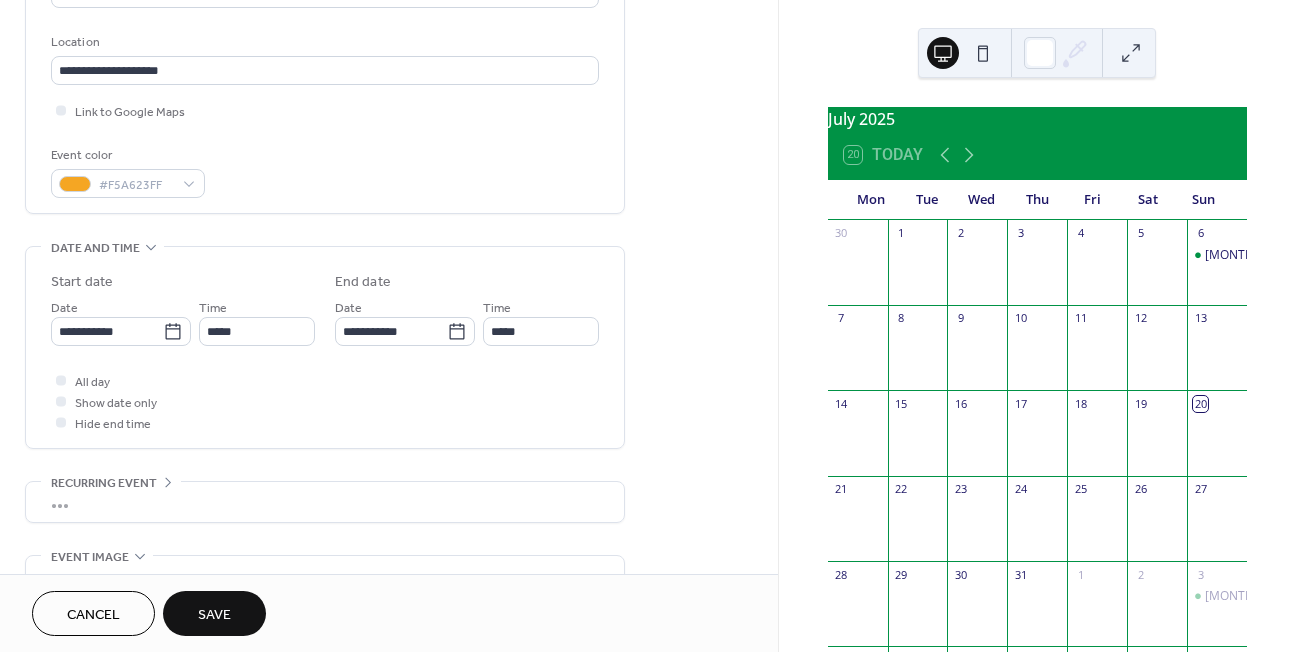 click on "All day Show date only Hide end time" at bounding box center (325, 401) 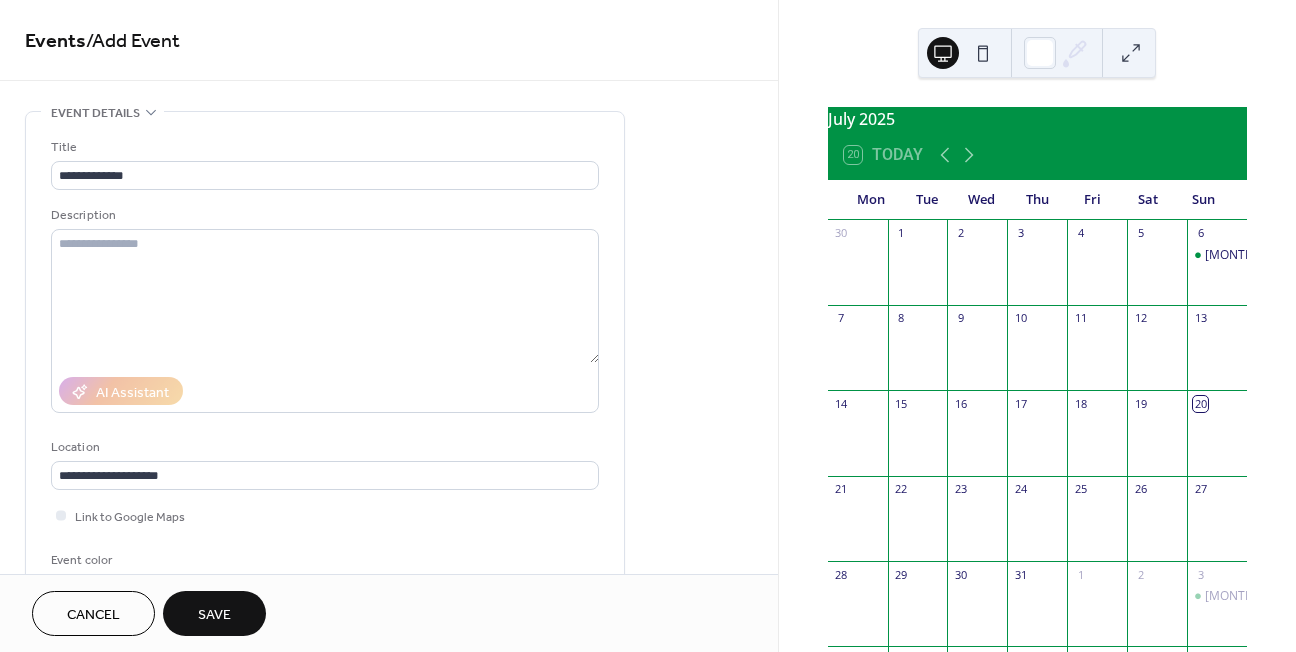 scroll, scrollTop: 0, scrollLeft: 0, axis: both 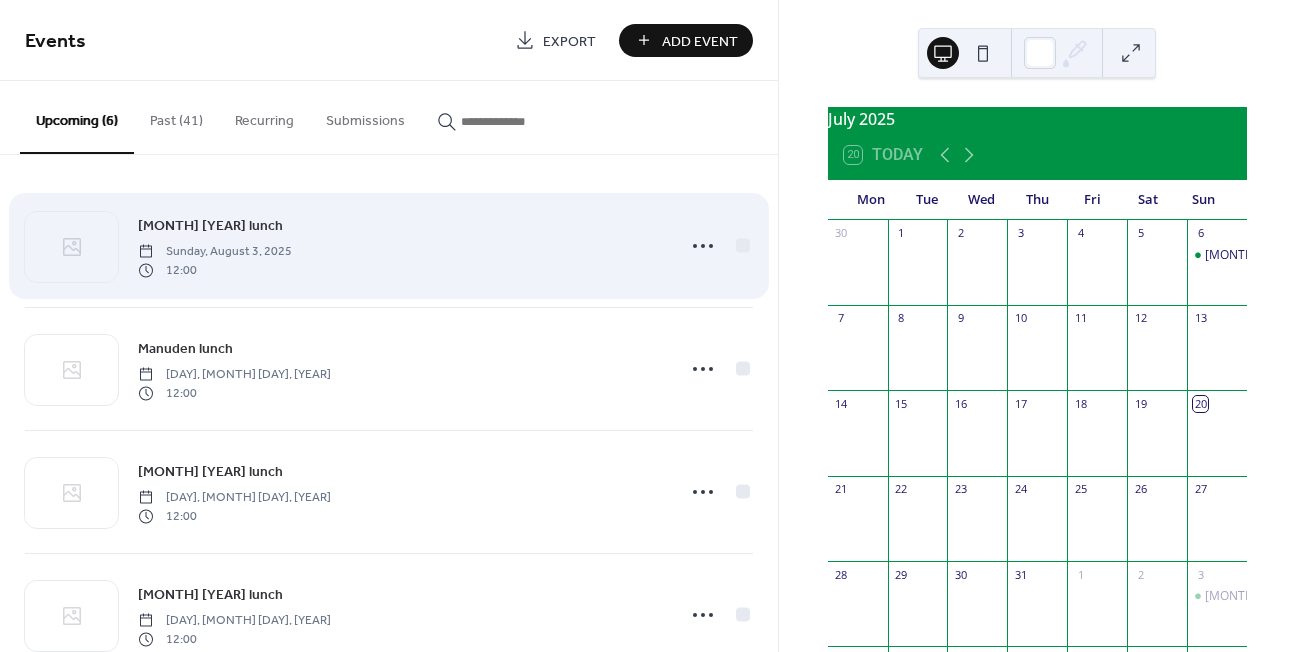 click on "[MONTH] [YEAR] lunch [DAY], [MONTH] [DAY], [YEAR] [TIME]" at bounding box center [400, 246] 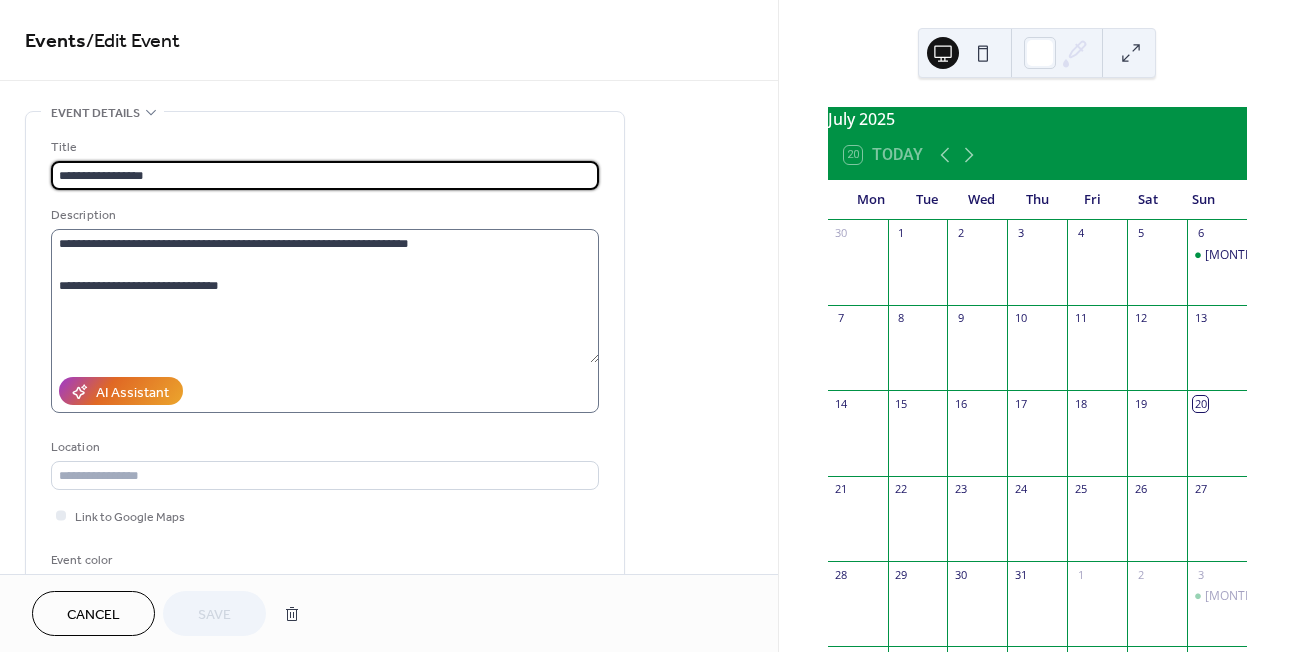 scroll, scrollTop: 19, scrollLeft: 0, axis: vertical 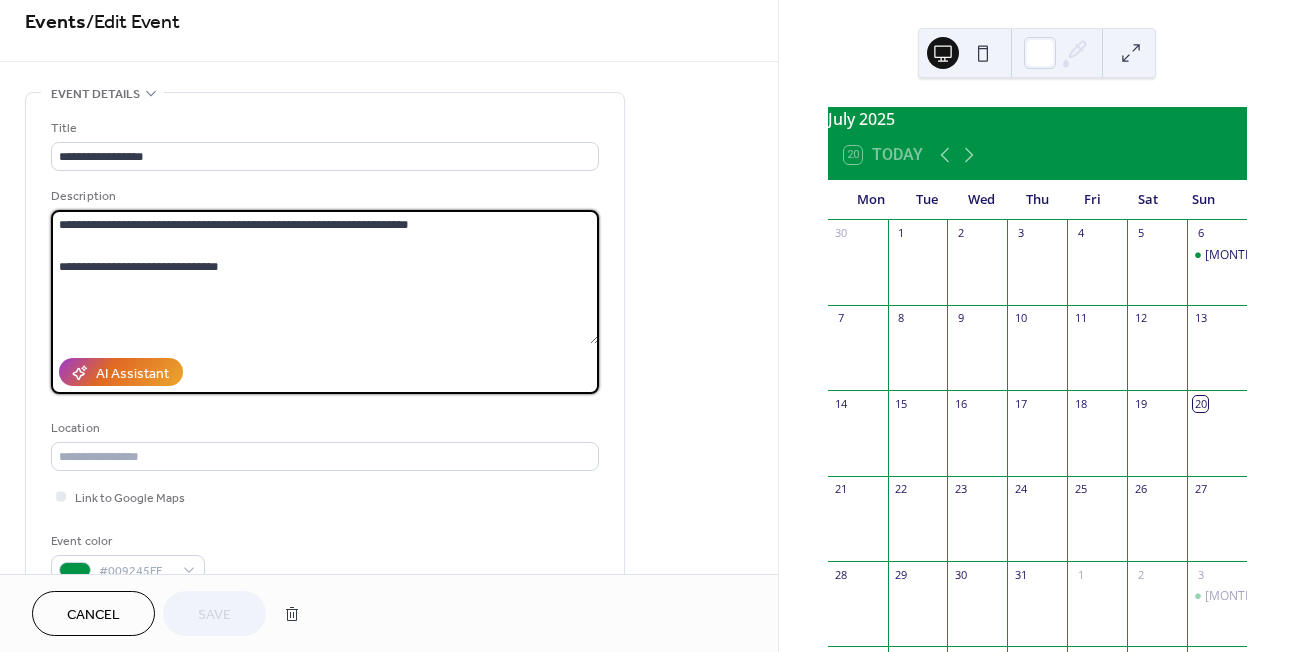 drag, startPoint x: 243, startPoint y: 273, endPoint x: 52, endPoint y: 226, distance: 196.69774 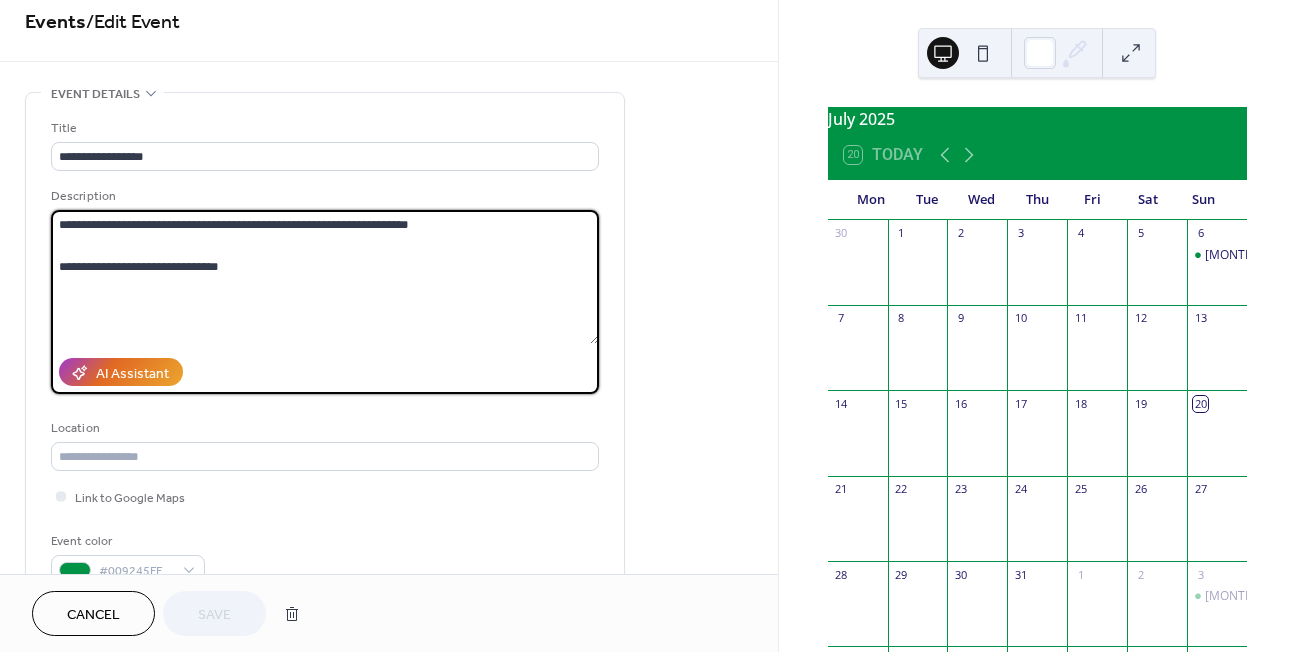 click on "**********" at bounding box center [325, 277] 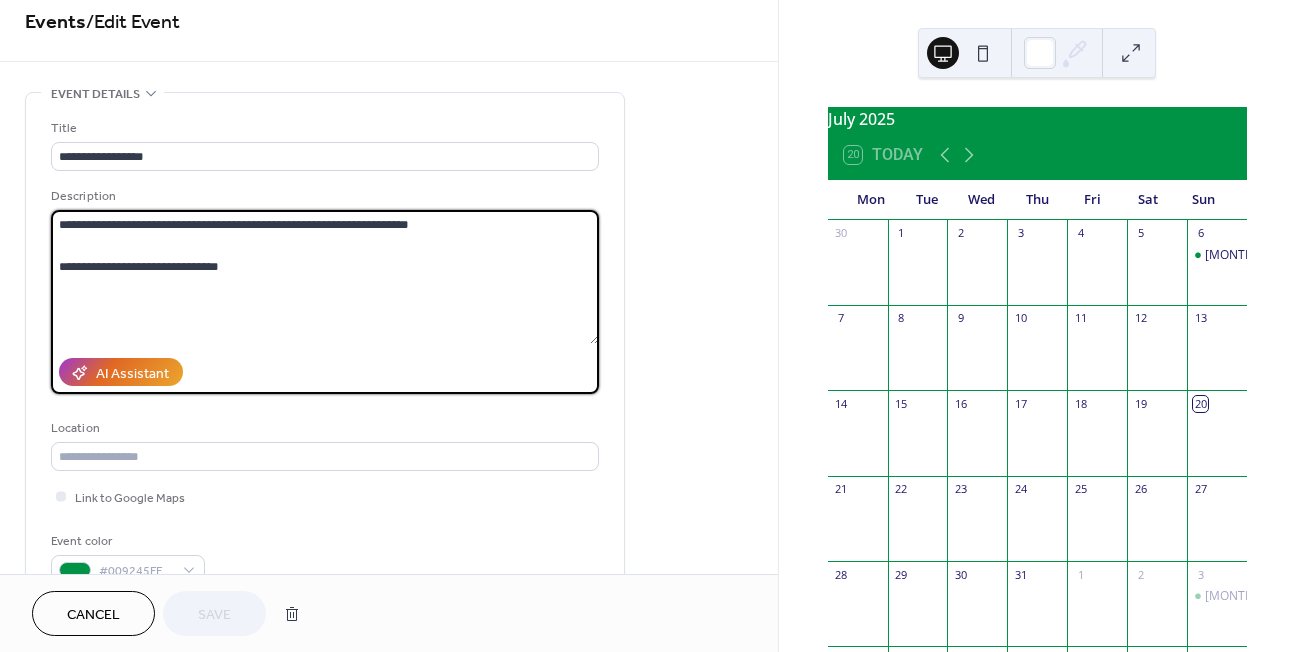click on "**********" at bounding box center [389, 728] 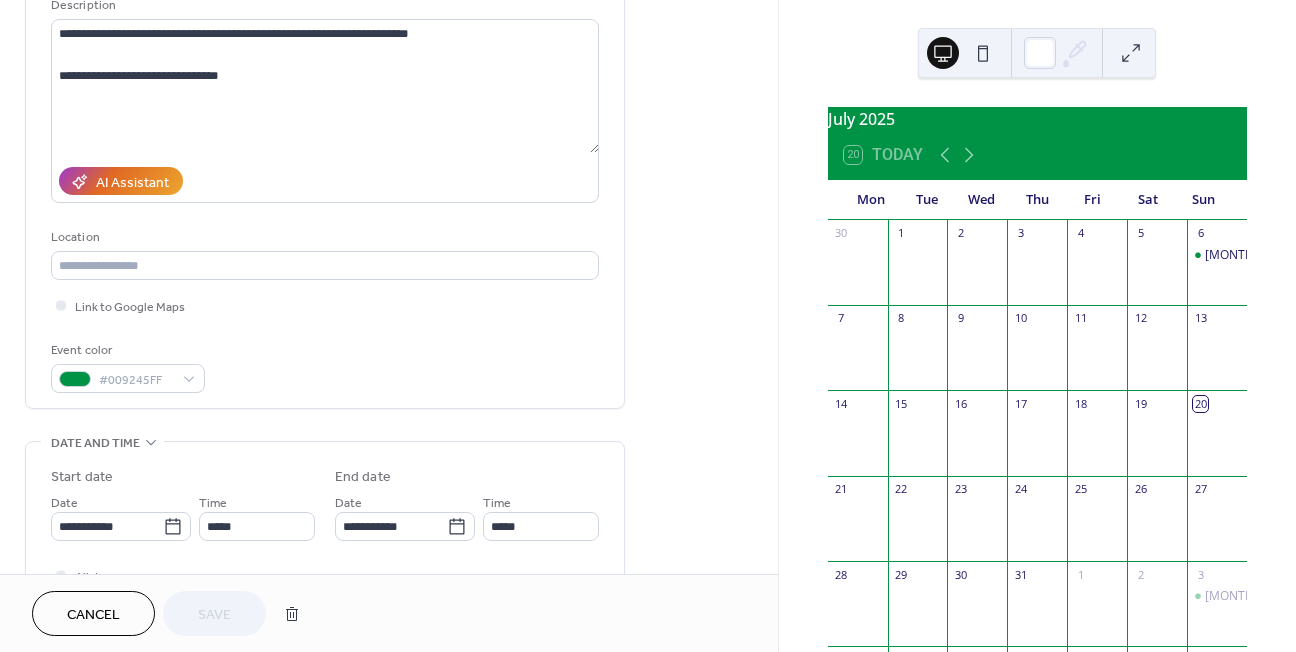 scroll, scrollTop: 235, scrollLeft: 0, axis: vertical 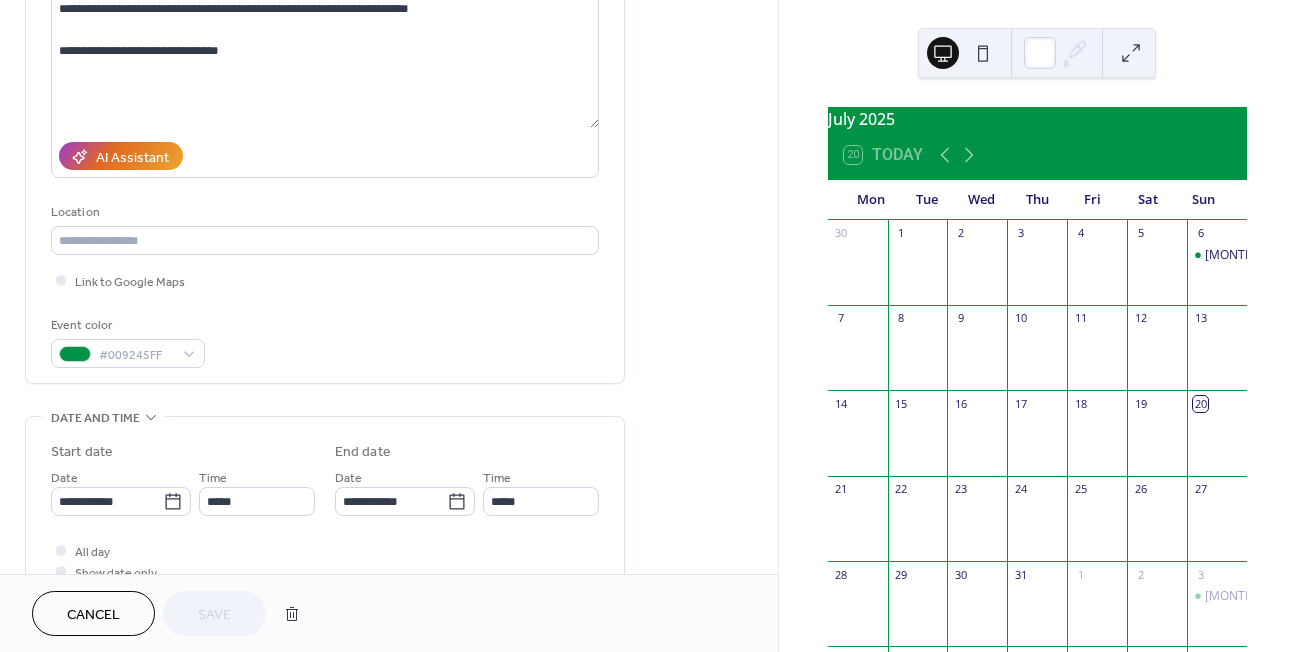 click on "Cancel" at bounding box center [93, 613] 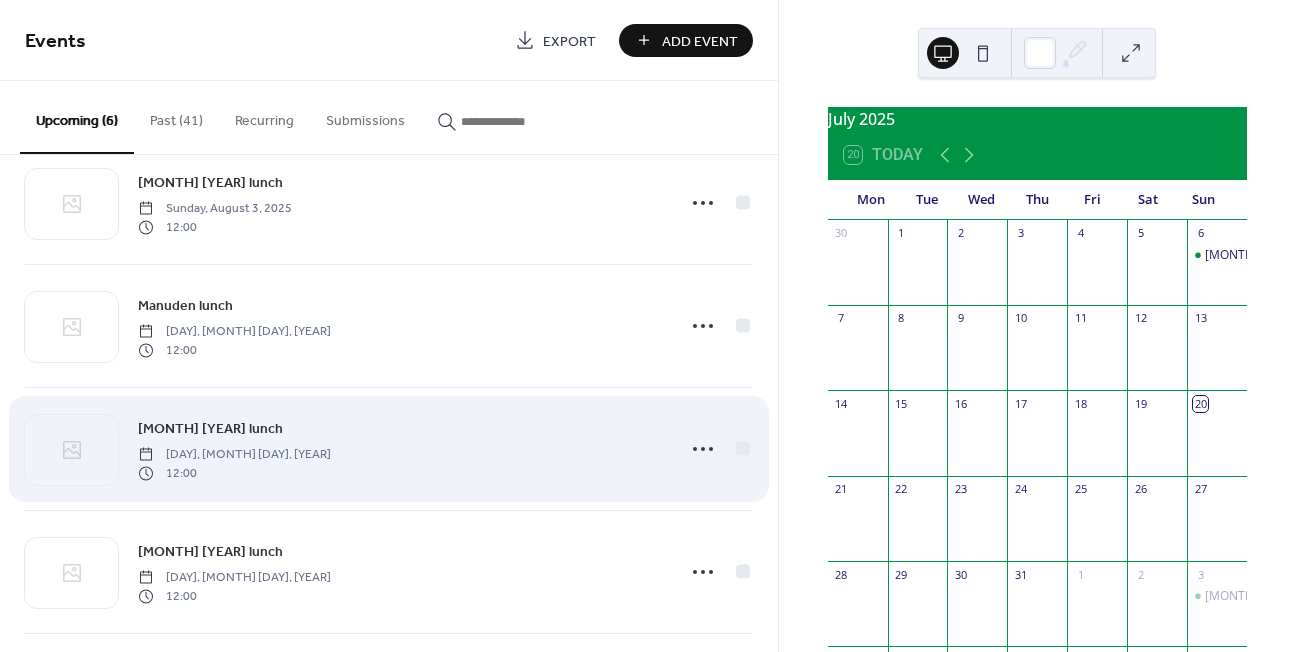scroll, scrollTop: 41, scrollLeft: 0, axis: vertical 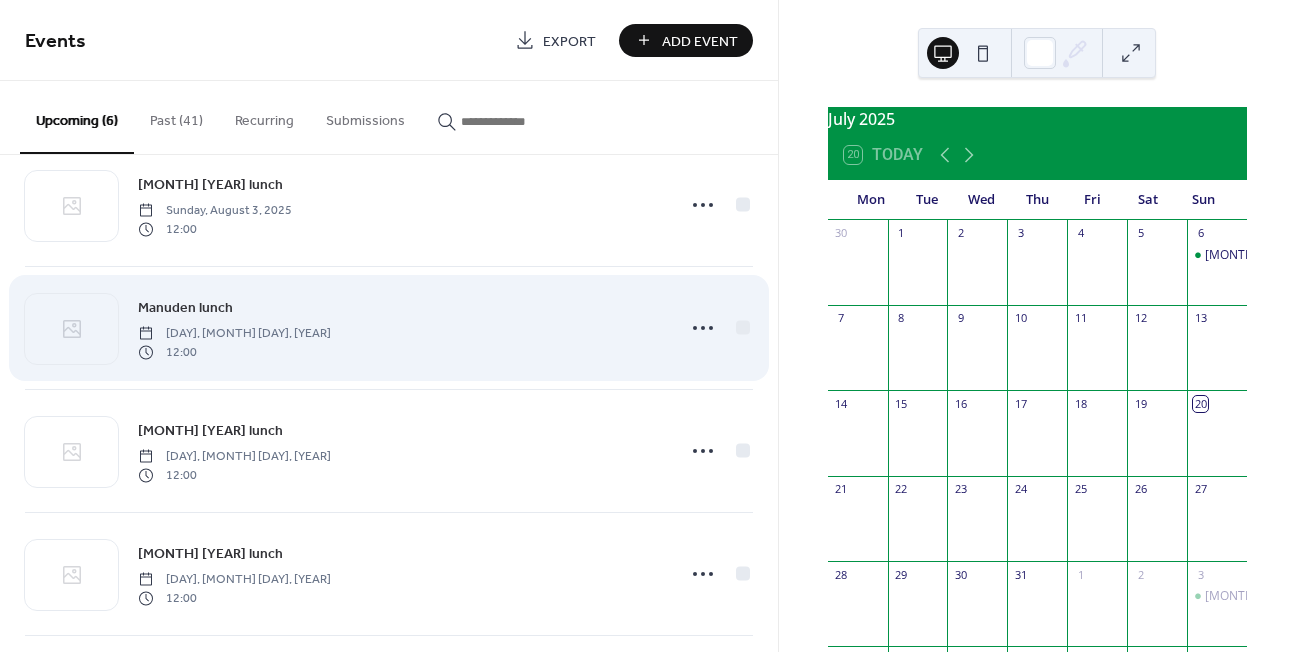 click on "Manuden lunch" at bounding box center [185, 308] 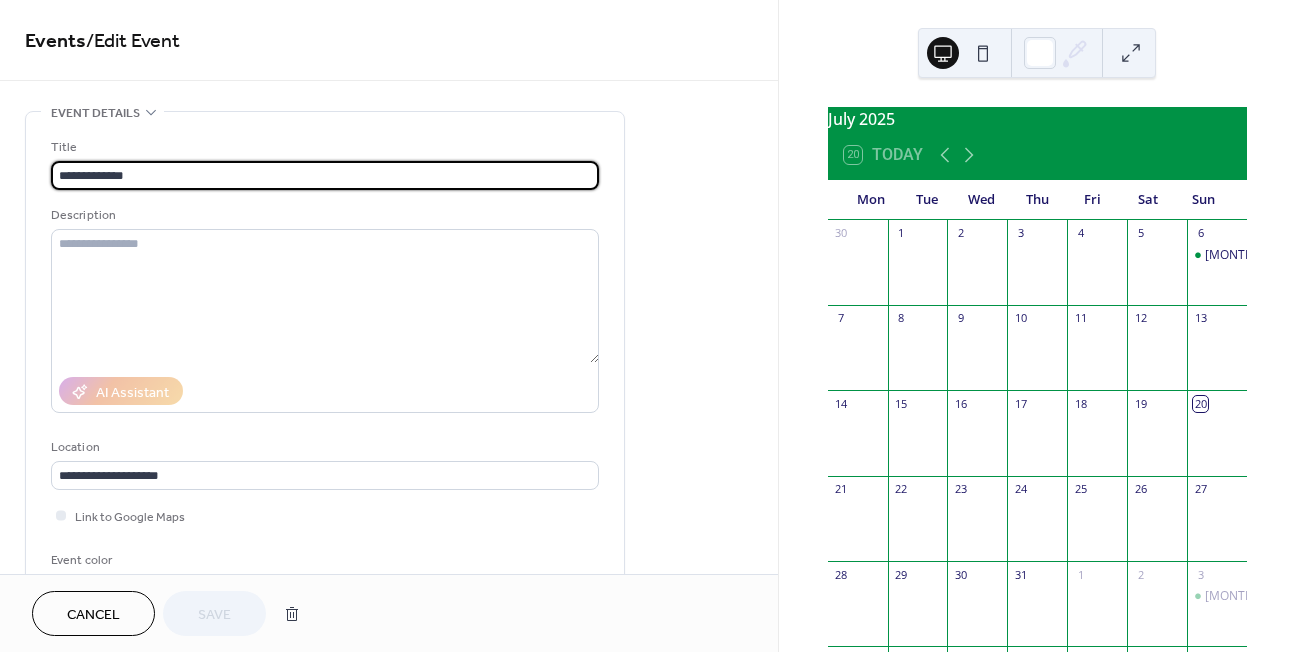 click on "**********" at bounding box center [325, 175] 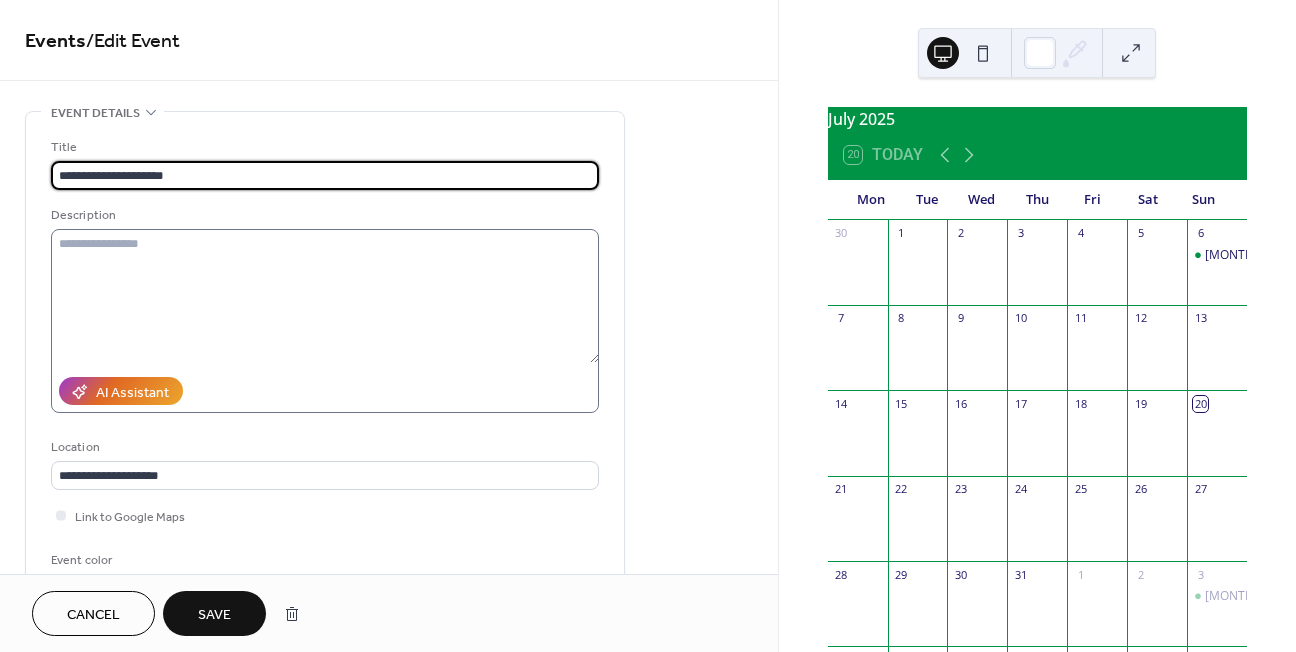 type on "**********" 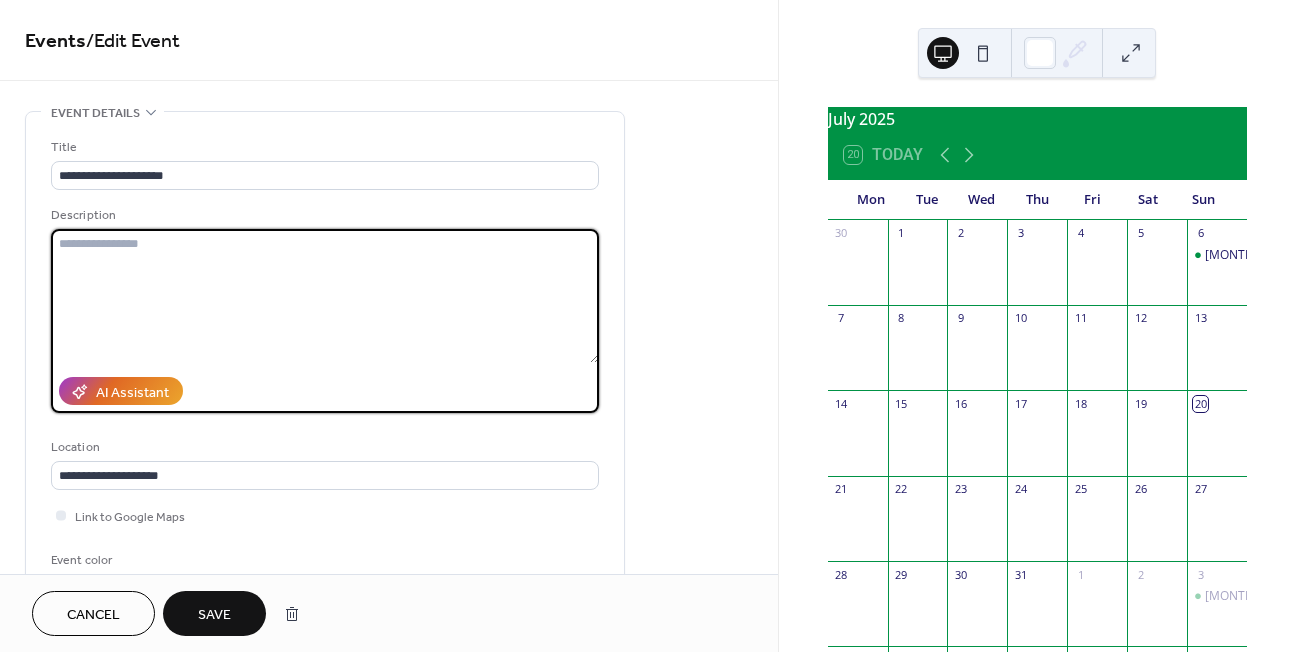 click at bounding box center [325, 296] 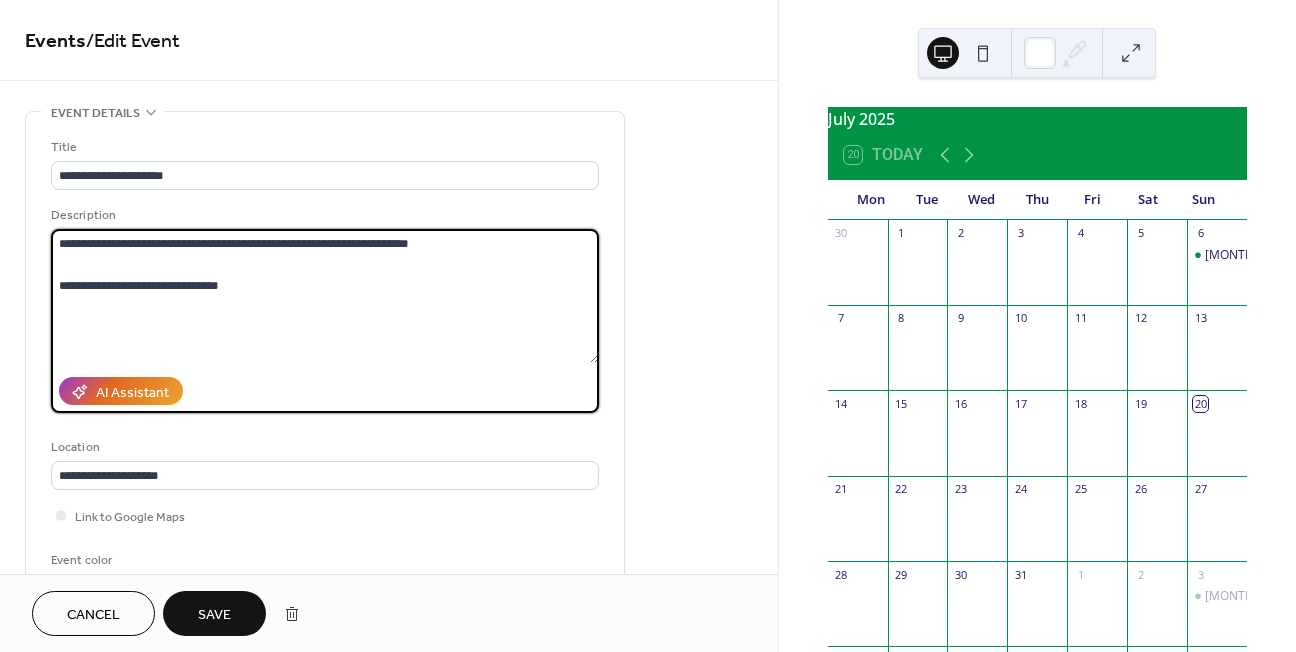 scroll, scrollTop: 54, scrollLeft: 0, axis: vertical 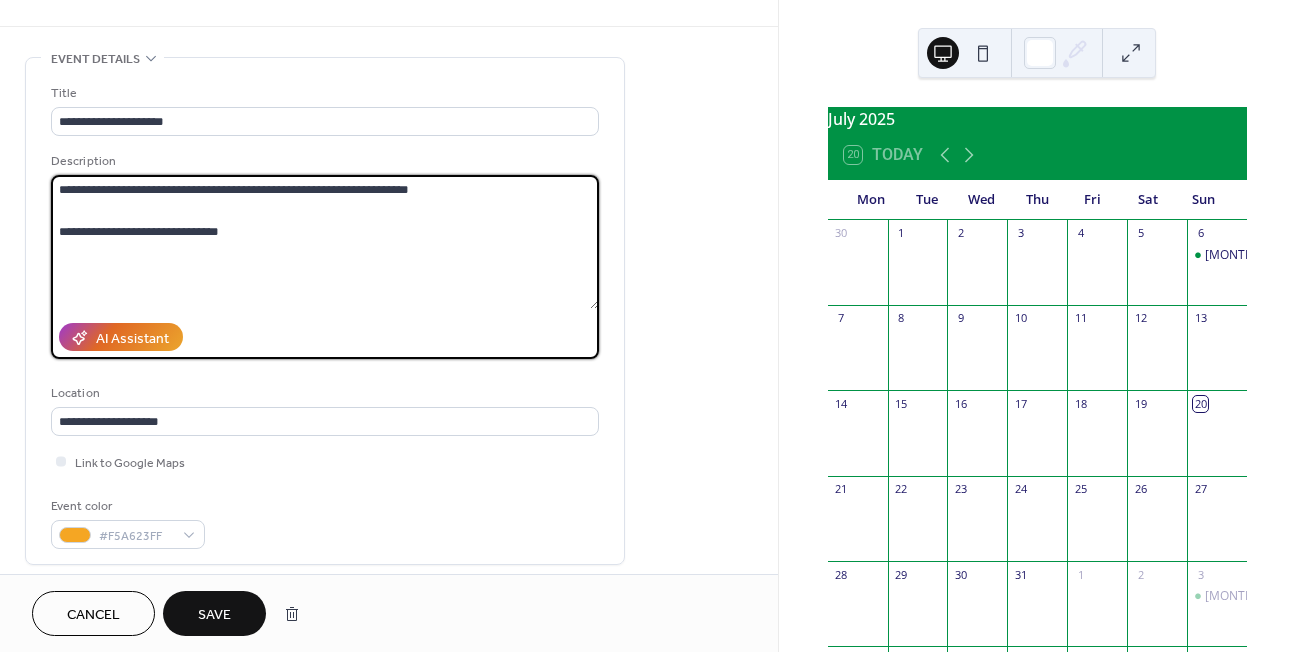 type on "**********" 